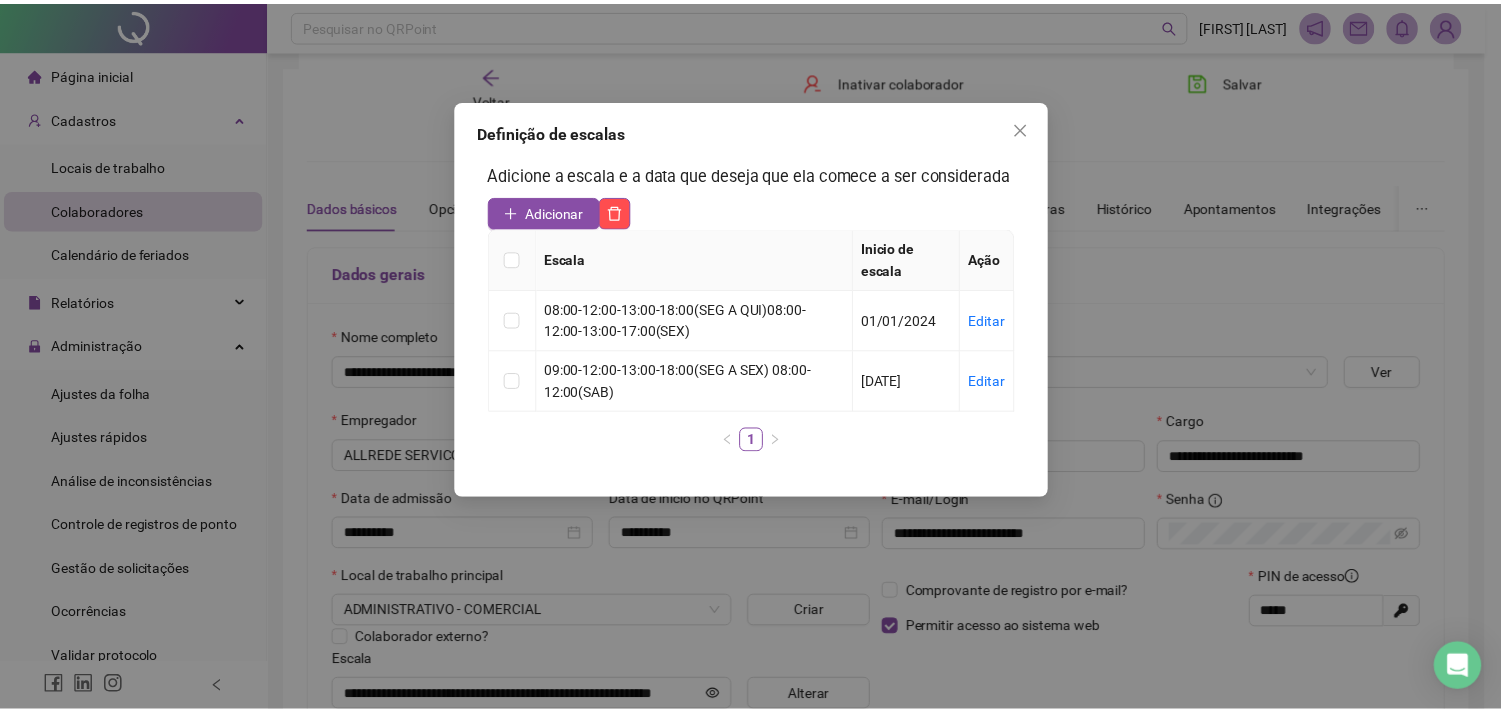 scroll, scrollTop: 433, scrollLeft: 0, axis: vertical 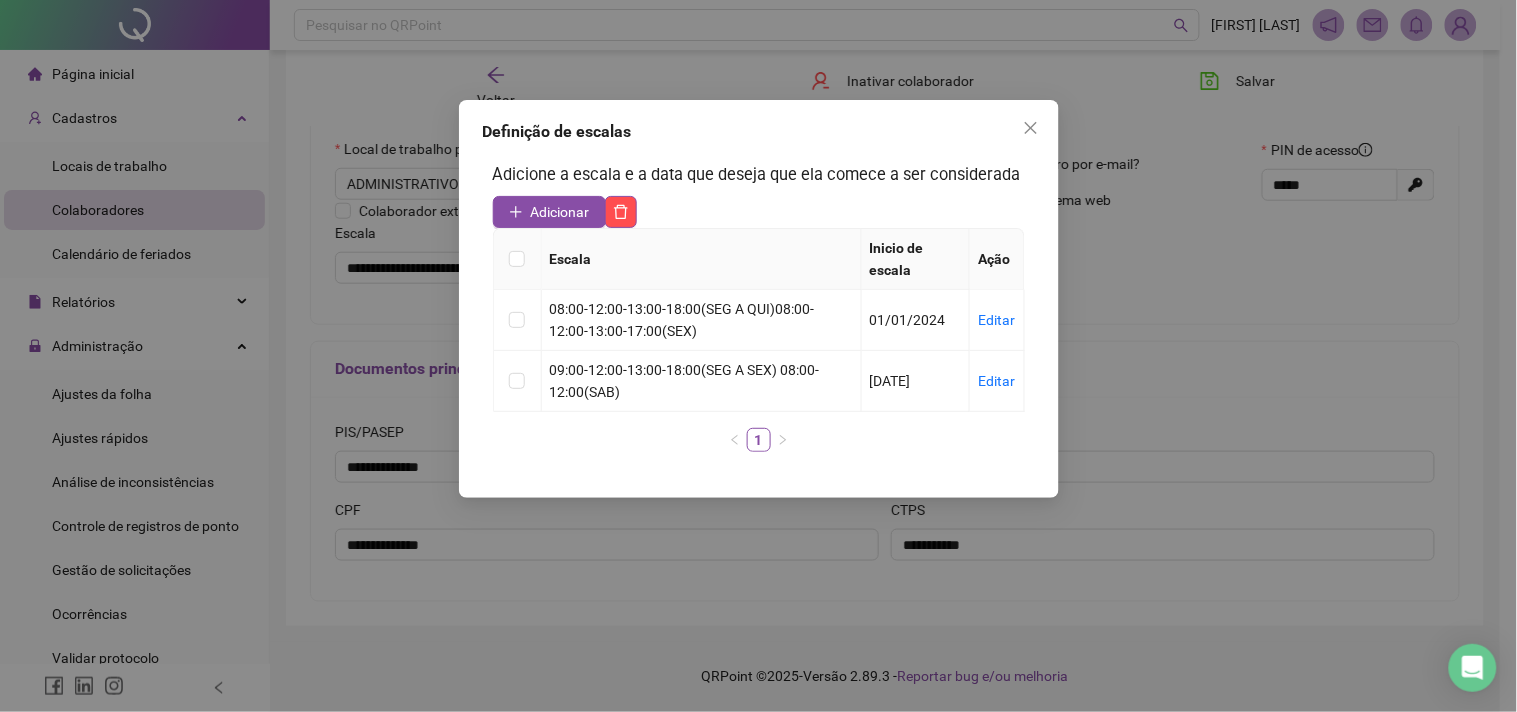click 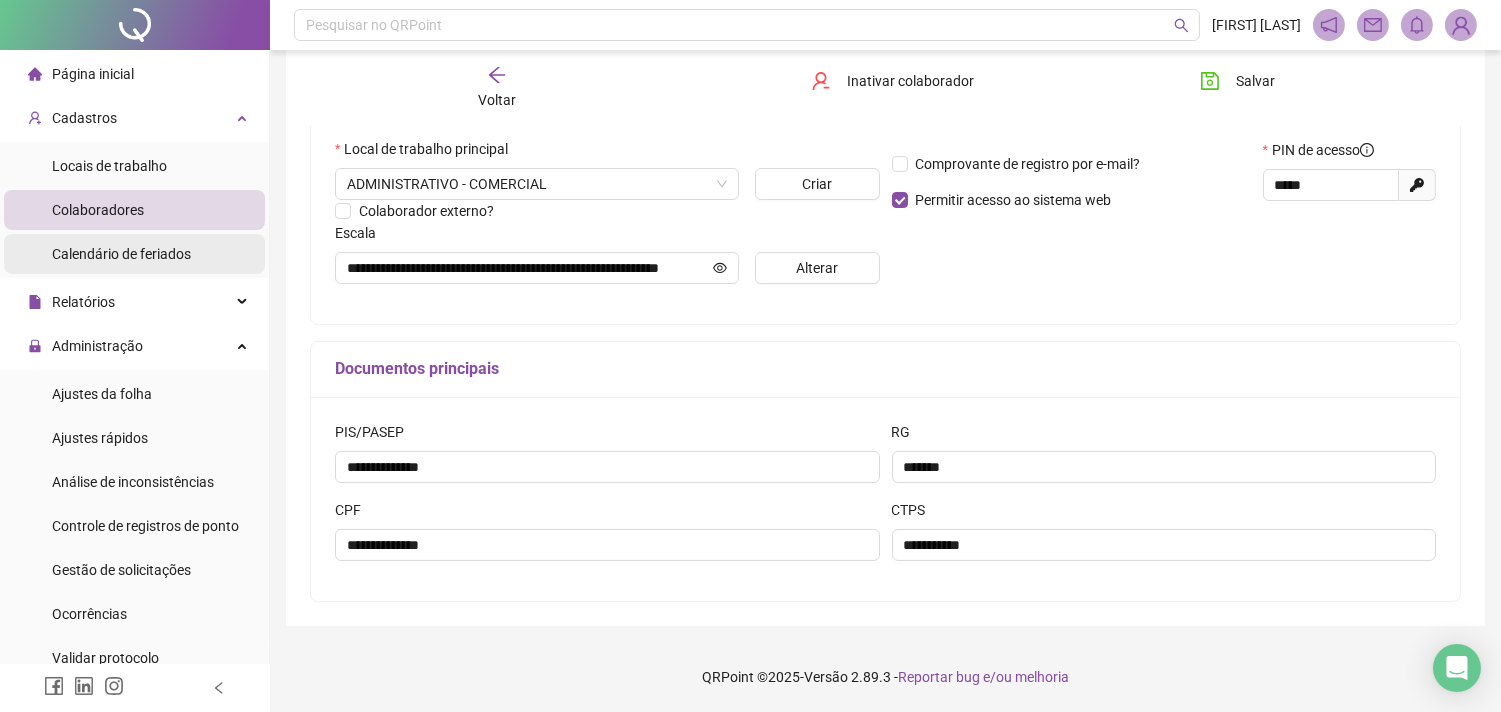 drag, startPoint x: 122, startPoint y: 274, endPoint x: 132, endPoint y: 271, distance: 10.440307 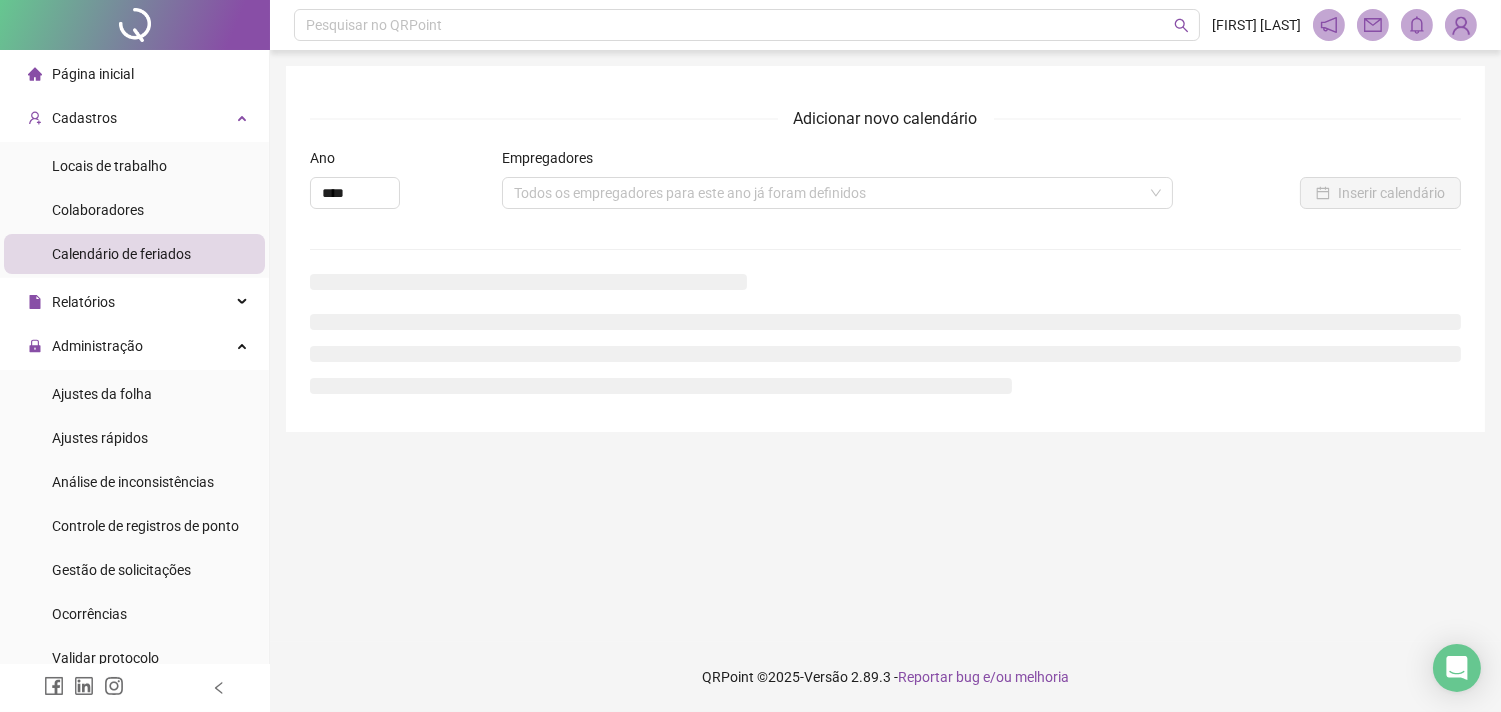 scroll, scrollTop: 0, scrollLeft: 0, axis: both 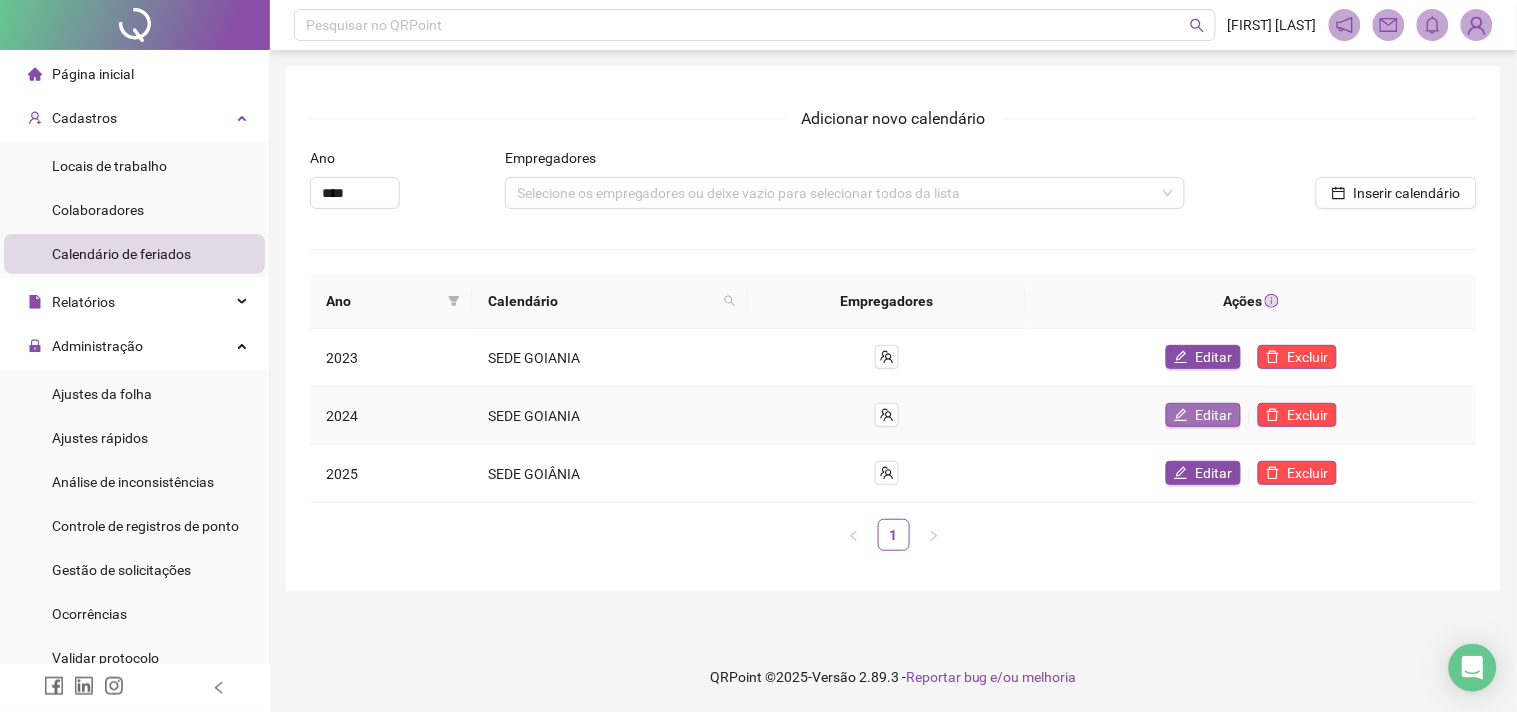 click on "Editar" at bounding box center (1214, 415) 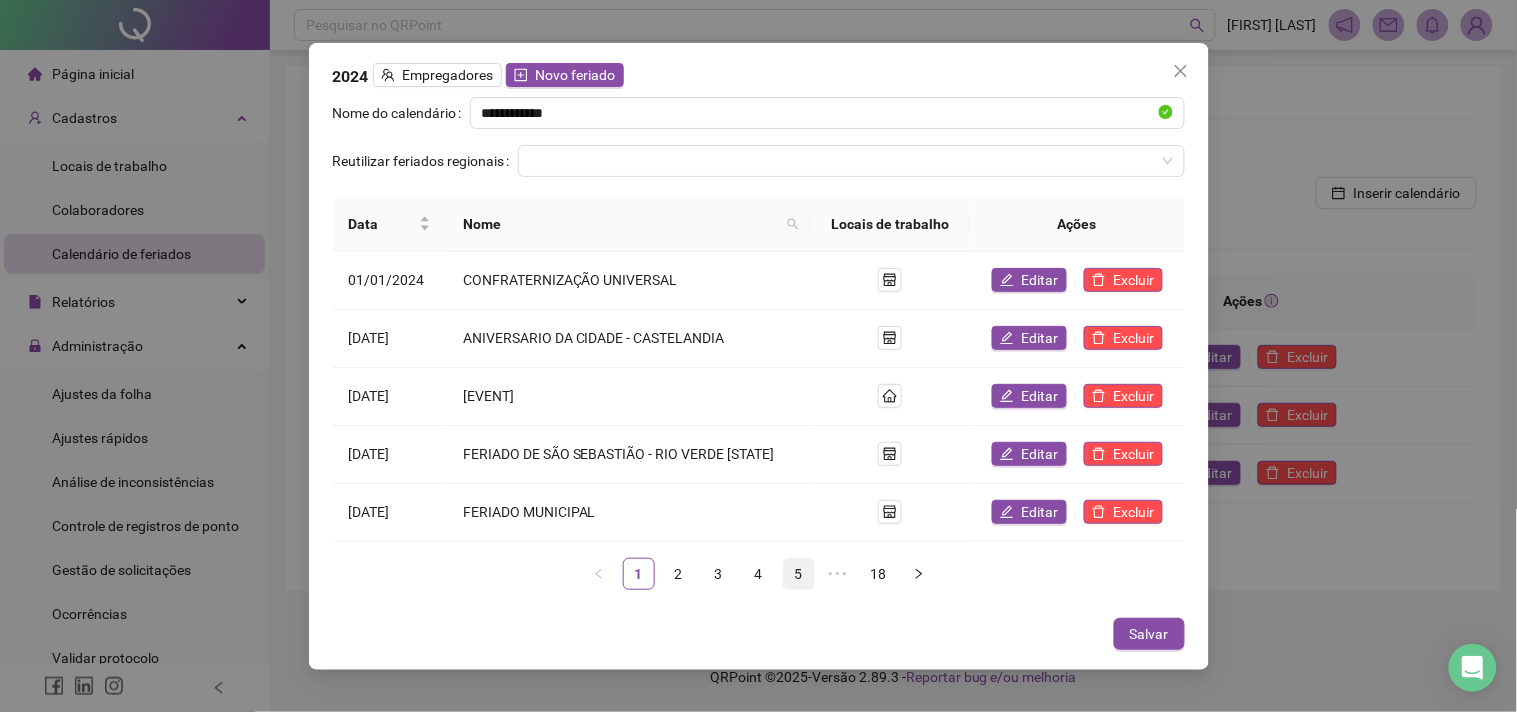 click on "5" at bounding box center (799, 574) 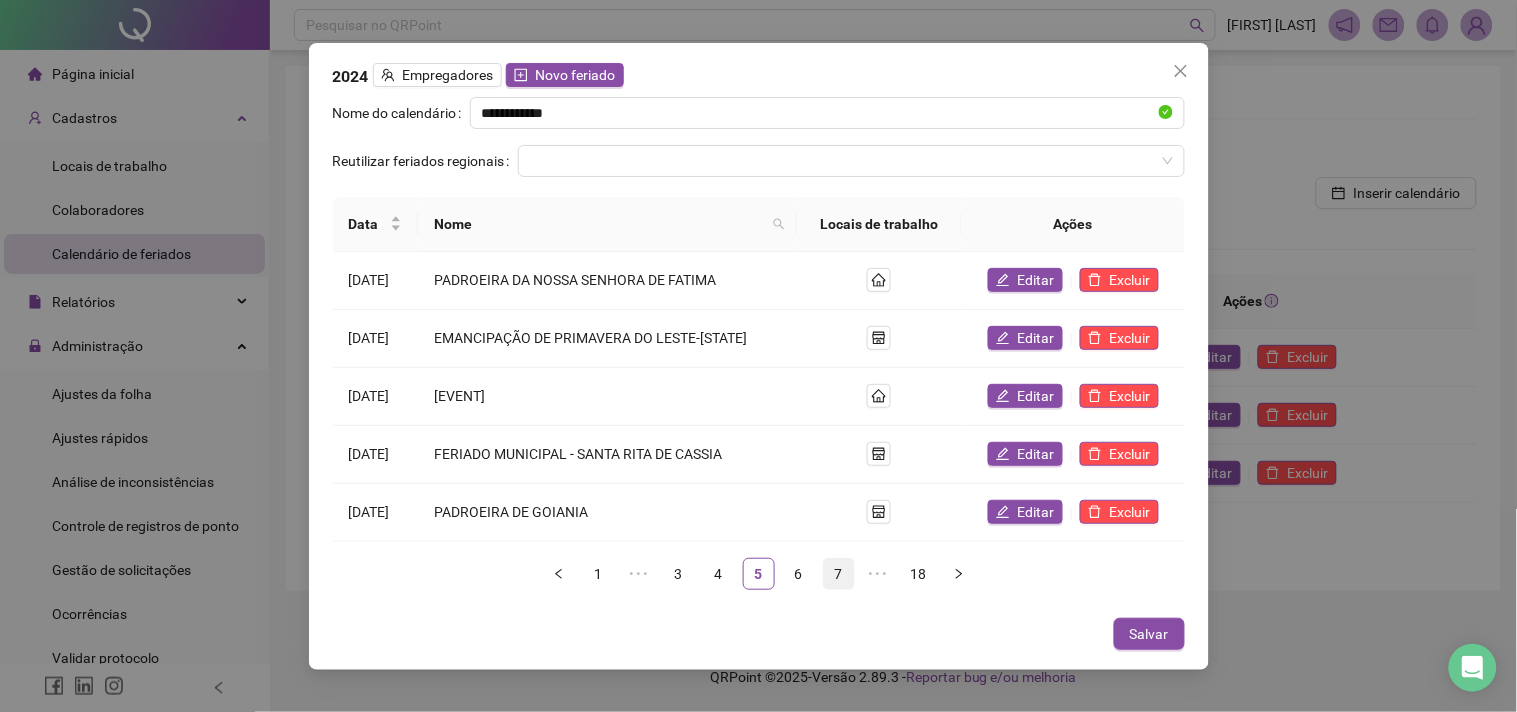 click on "7" at bounding box center [839, 574] 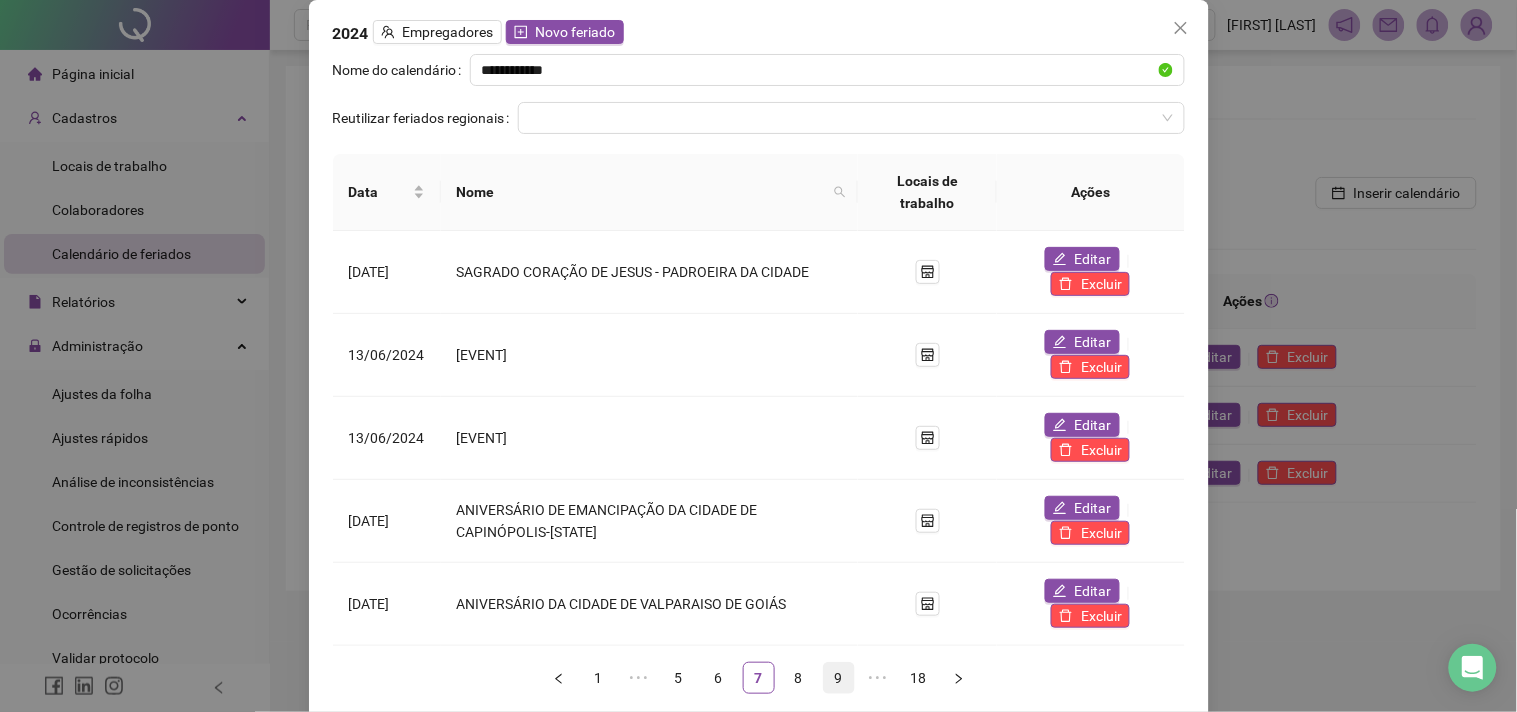 click on "9" at bounding box center [839, 678] 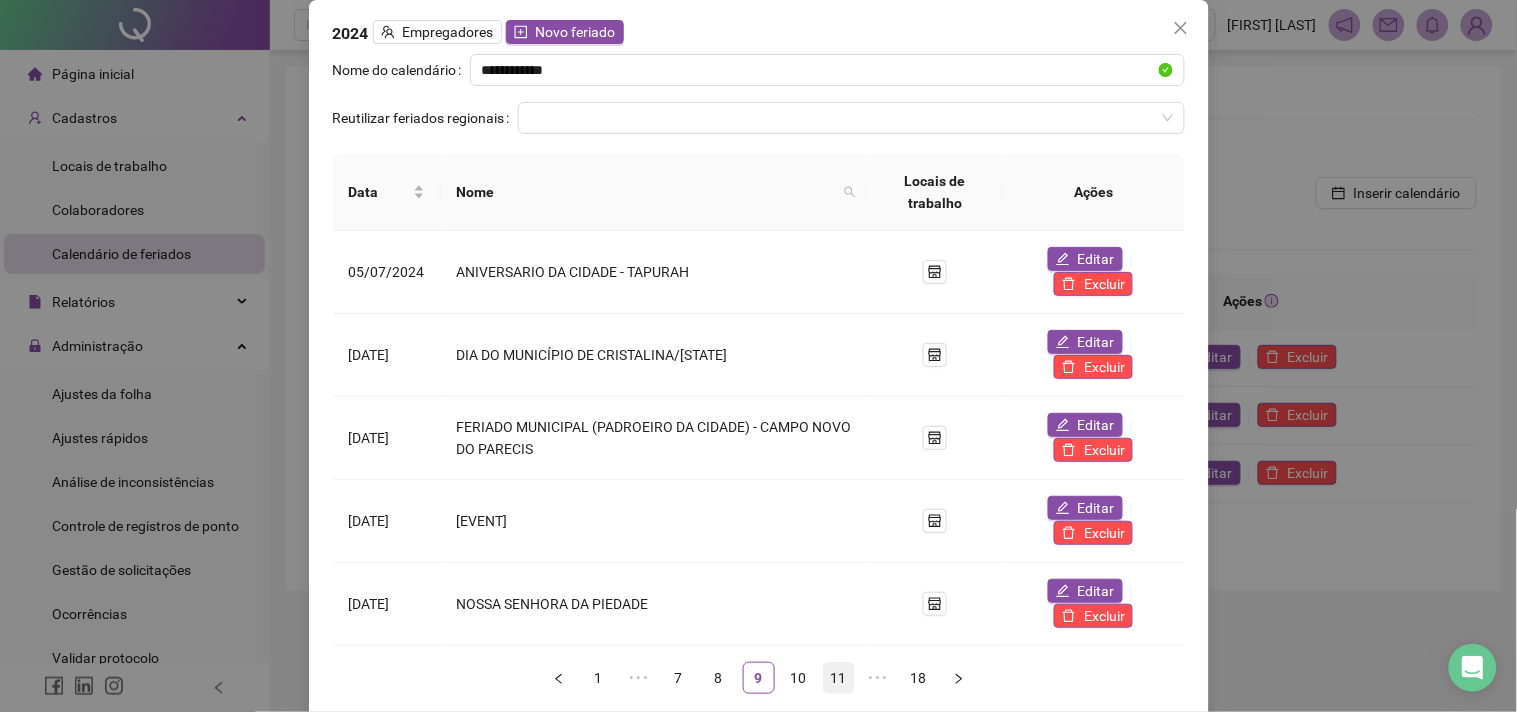 click on "11" at bounding box center (839, 678) 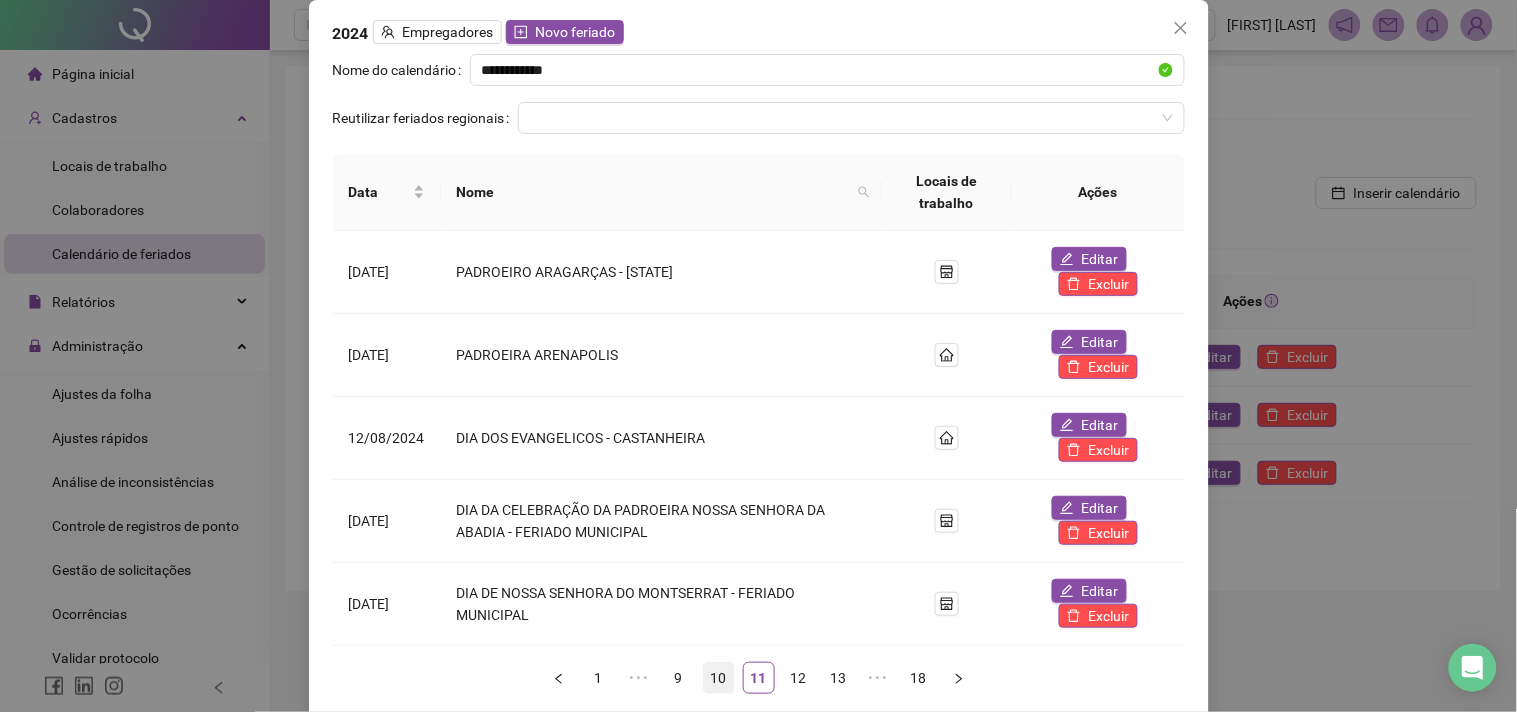 click on "10" at bounding box center (719, 678) 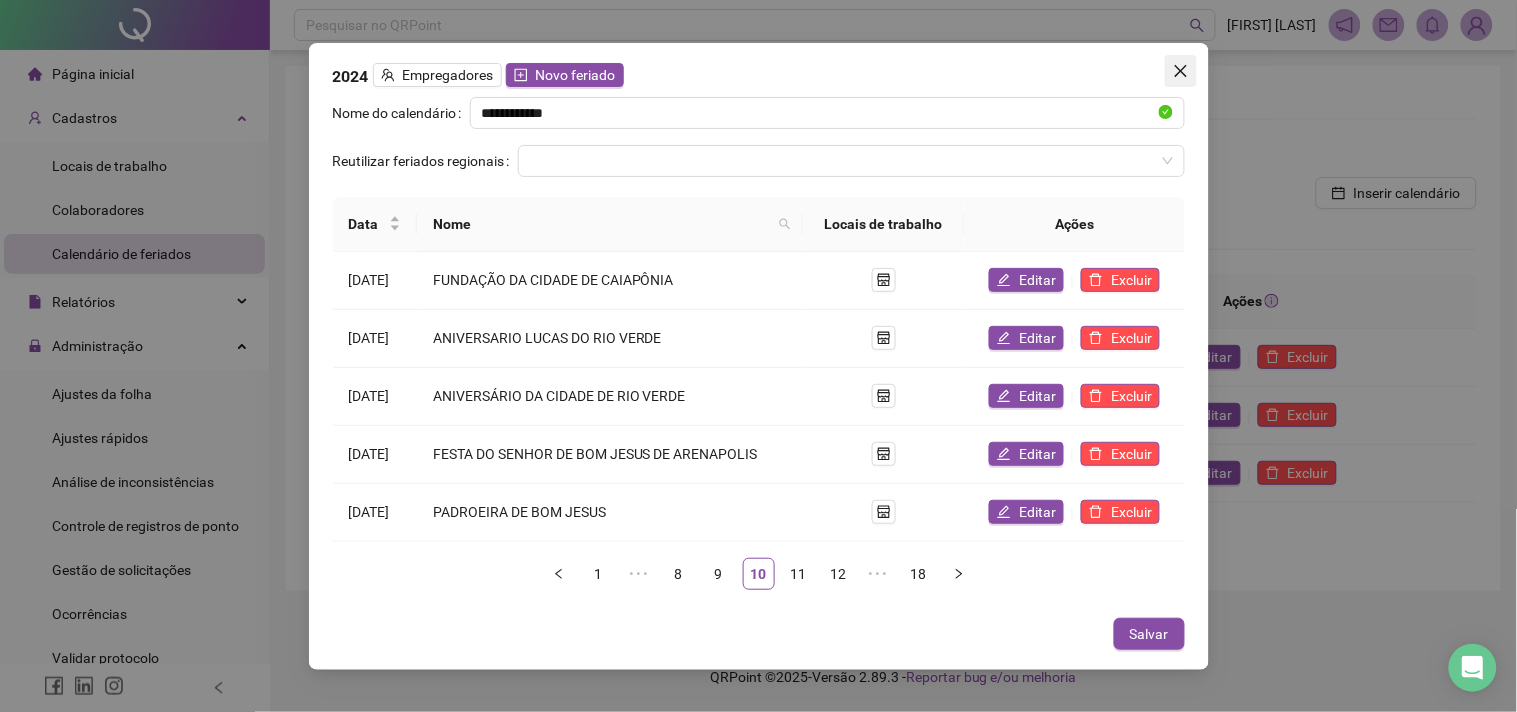 click 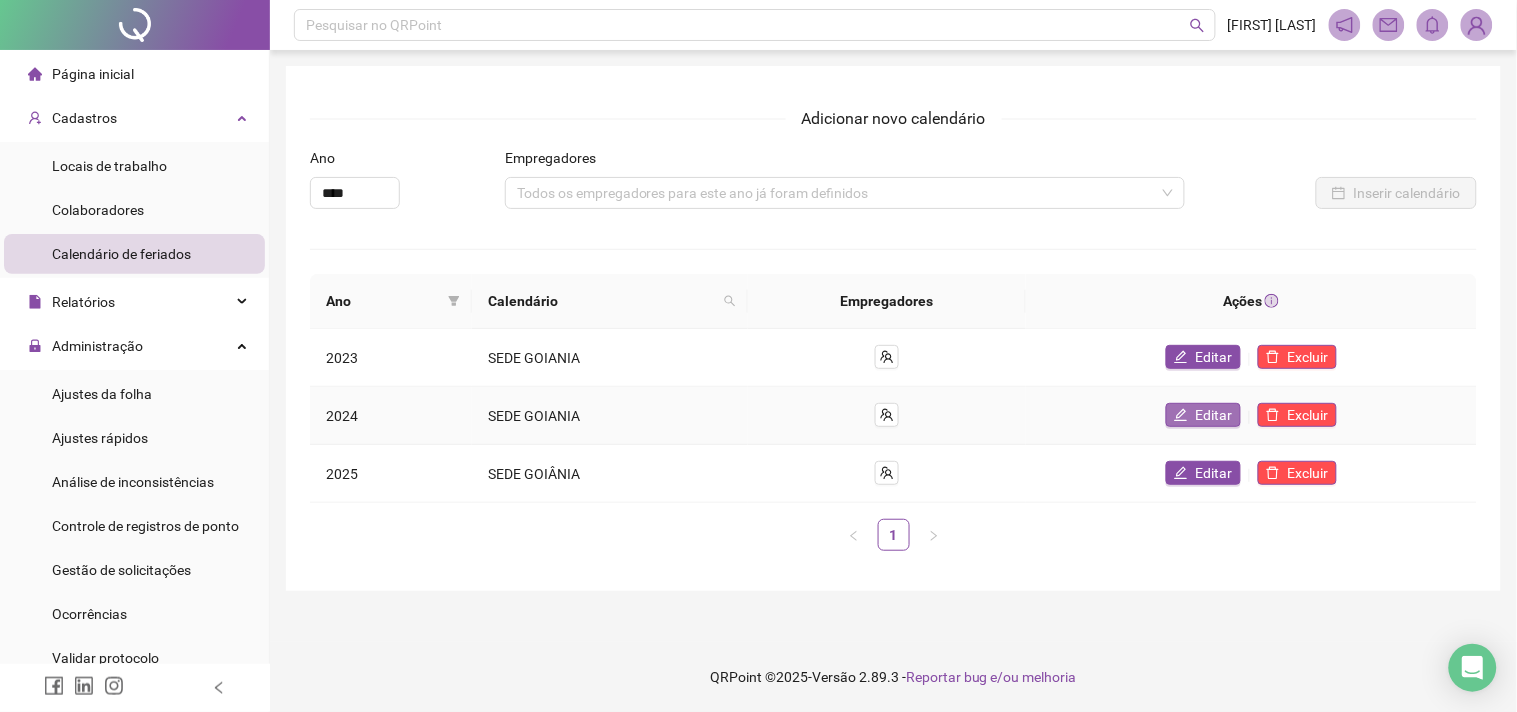 click on "Editar" at bounding box center (1203, 415) 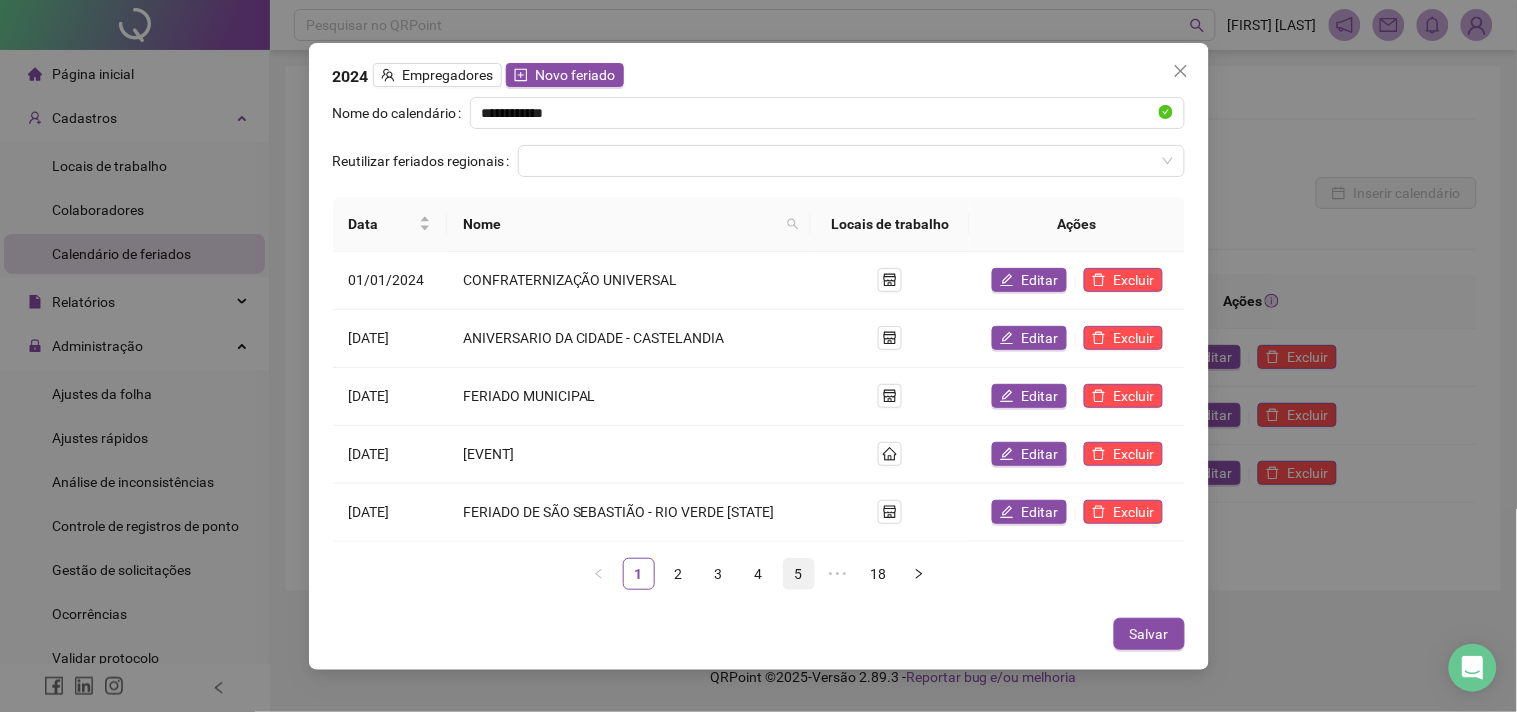 click on "5" at bounding box center (799, 574) 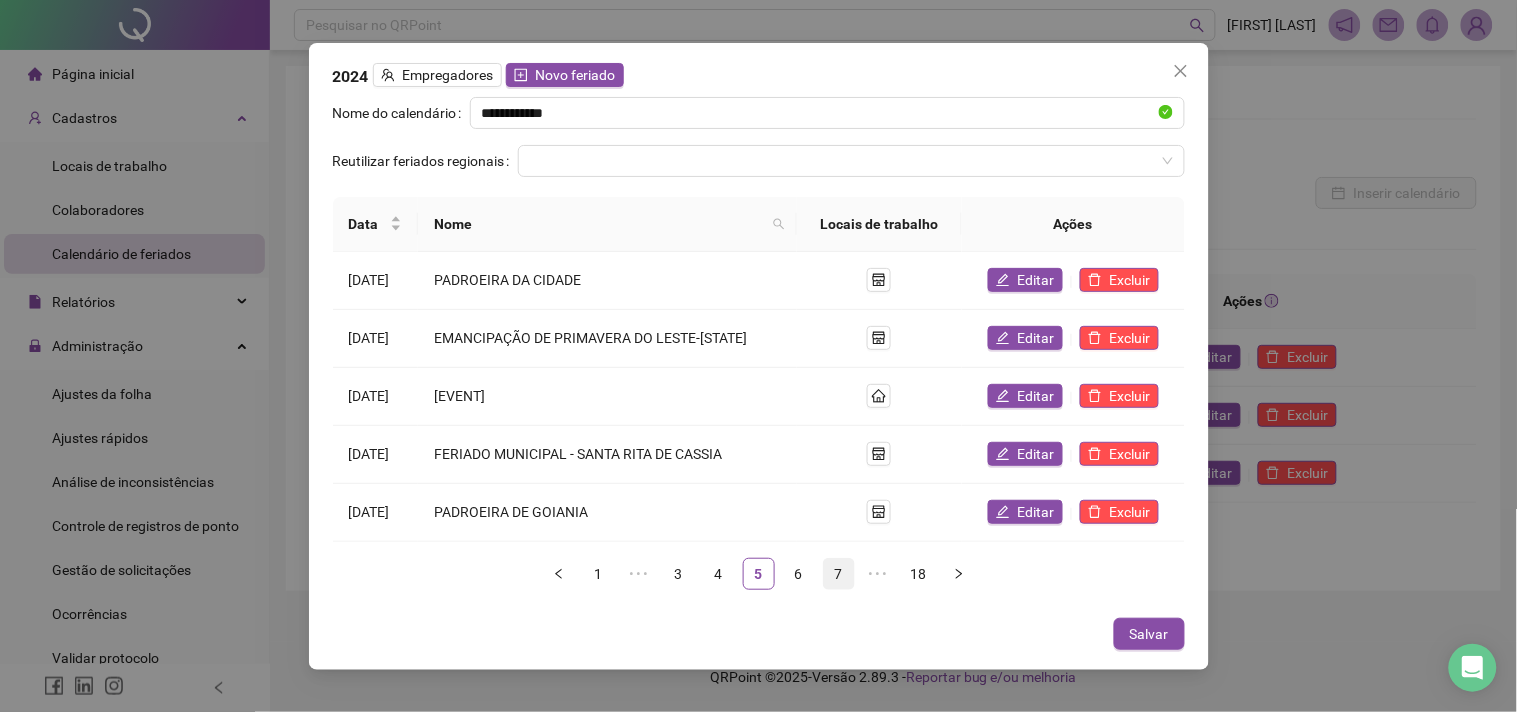 click on "7" at bounding box center [839, 574] 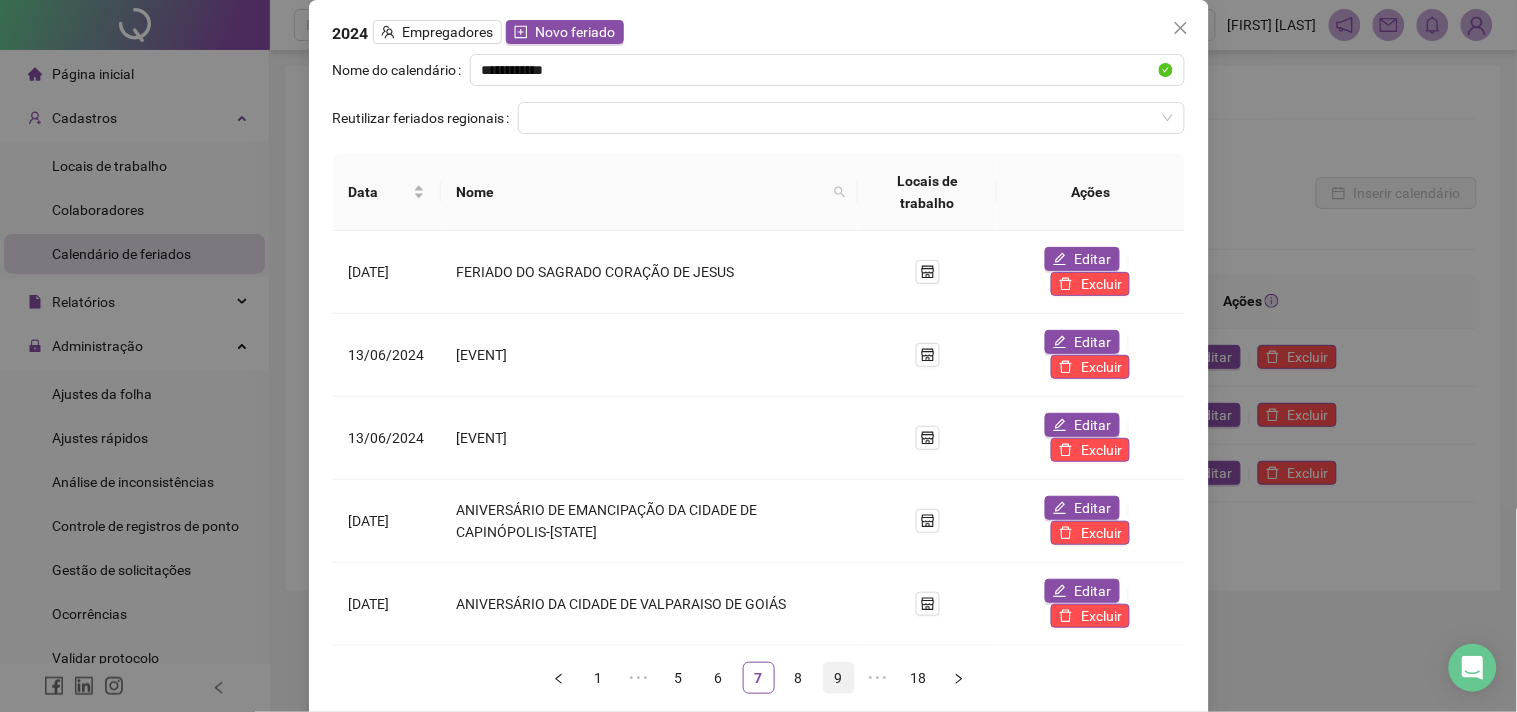 click on "9" at bounding box center (839, 678) 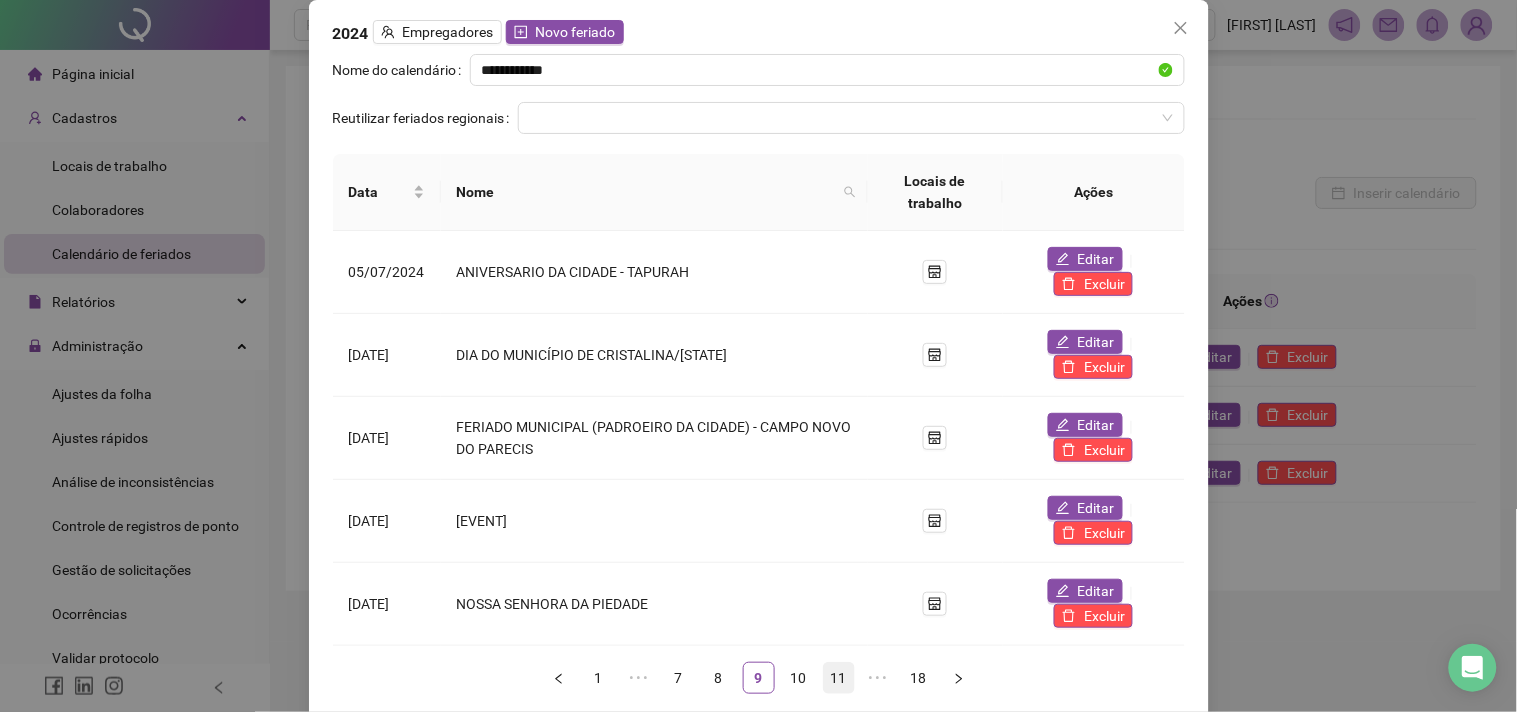 click on "11" at bounding box center (839, 678) 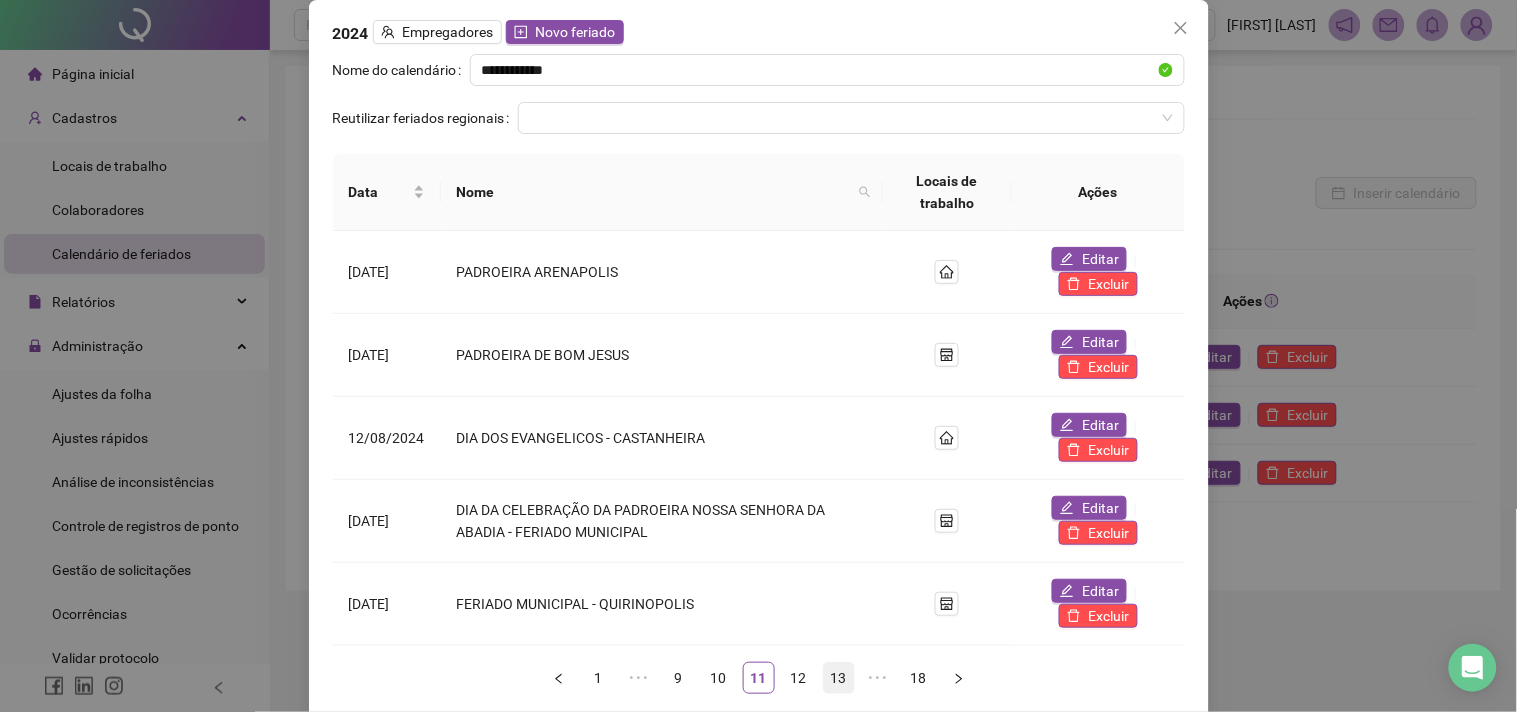 click on "13" at bounding box center (839, 678) 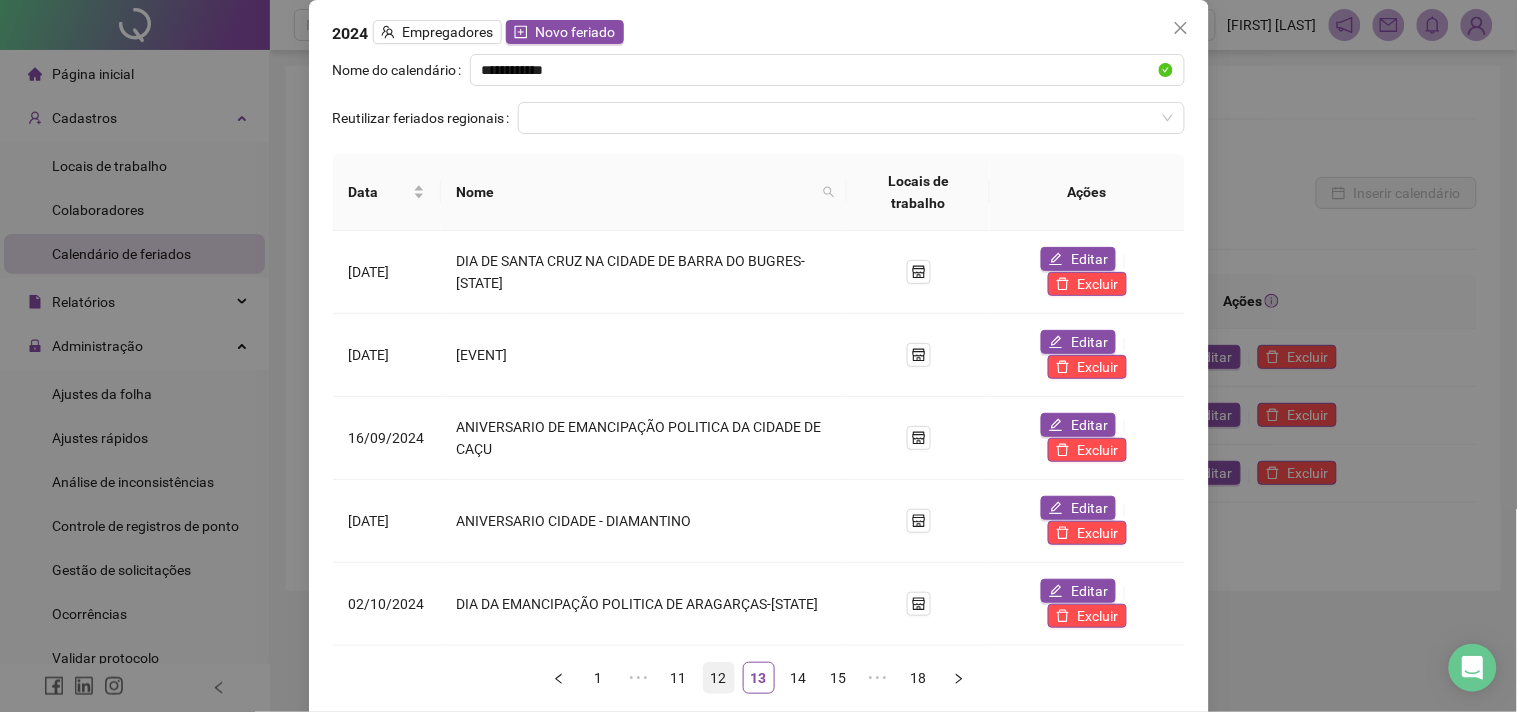 click on "12" at bounding box center [719, 678] 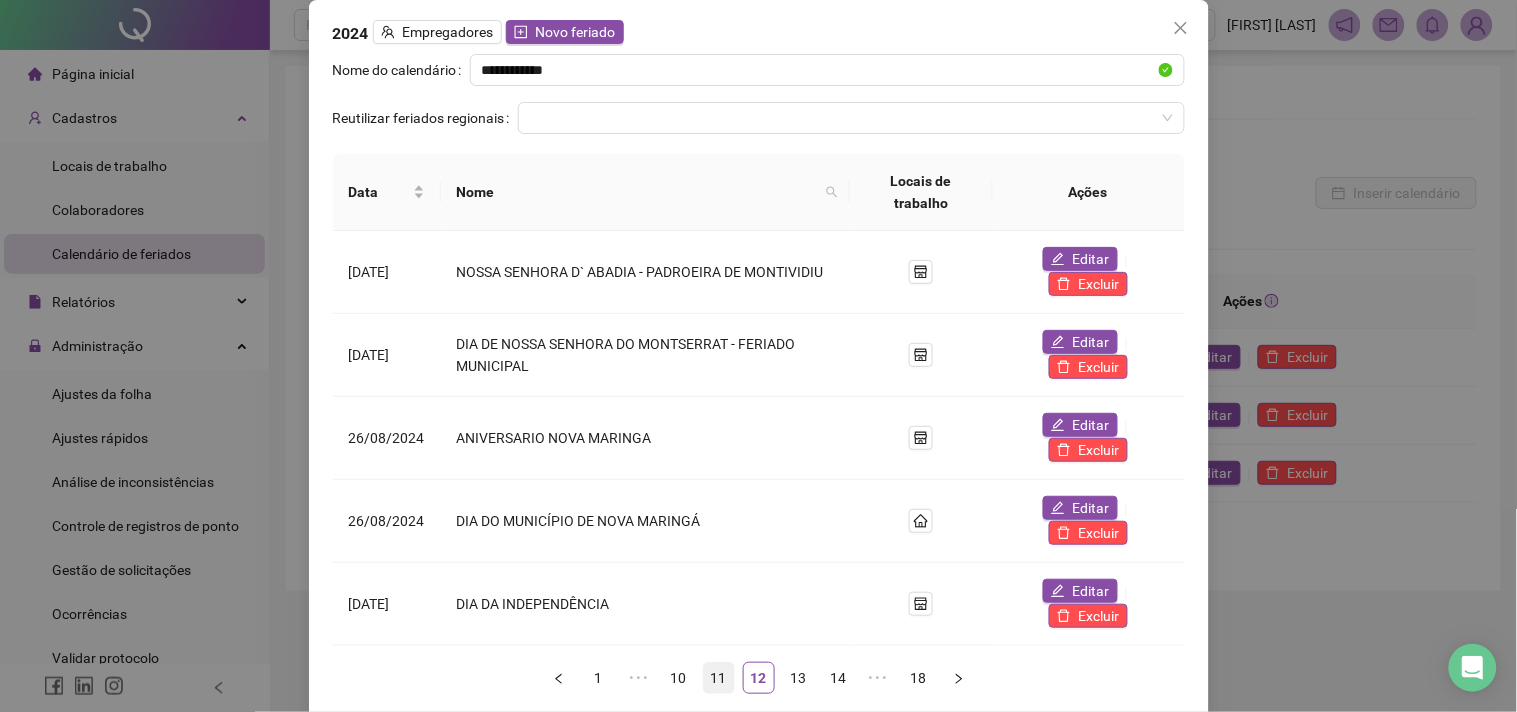click on "11" at bounding box center [719, 678] 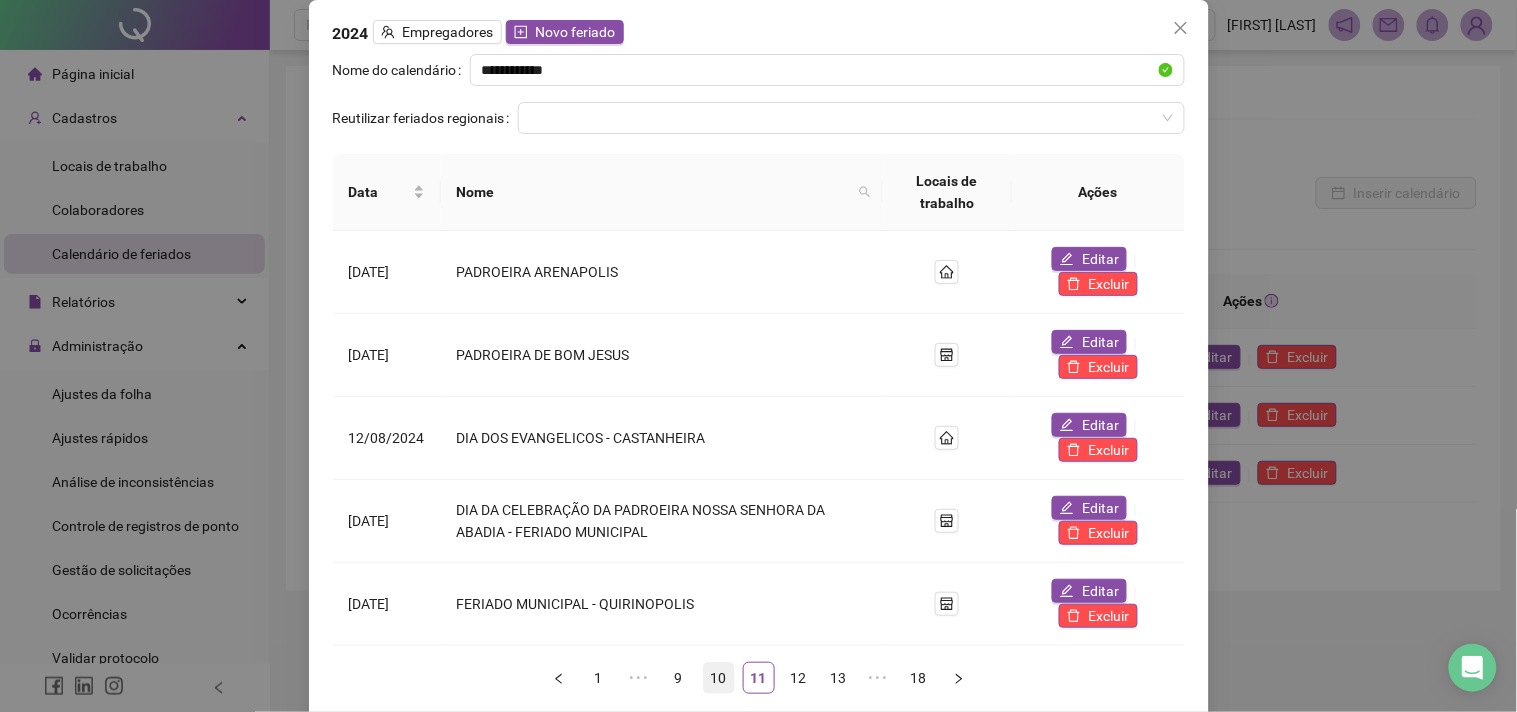 click on "10" at bounding box center (719, 678) 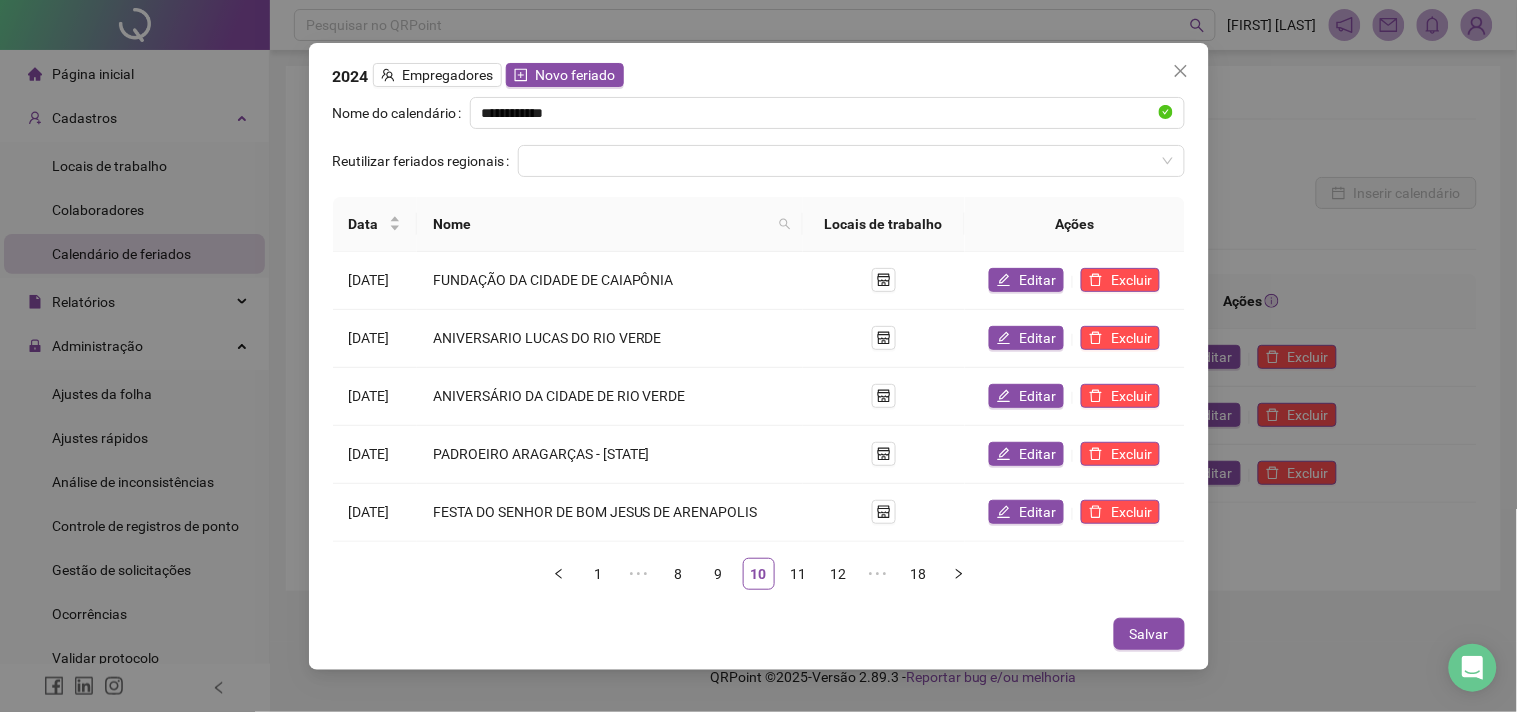 click on "[DATE] [EVENT]" at bounding box center [758, 356] 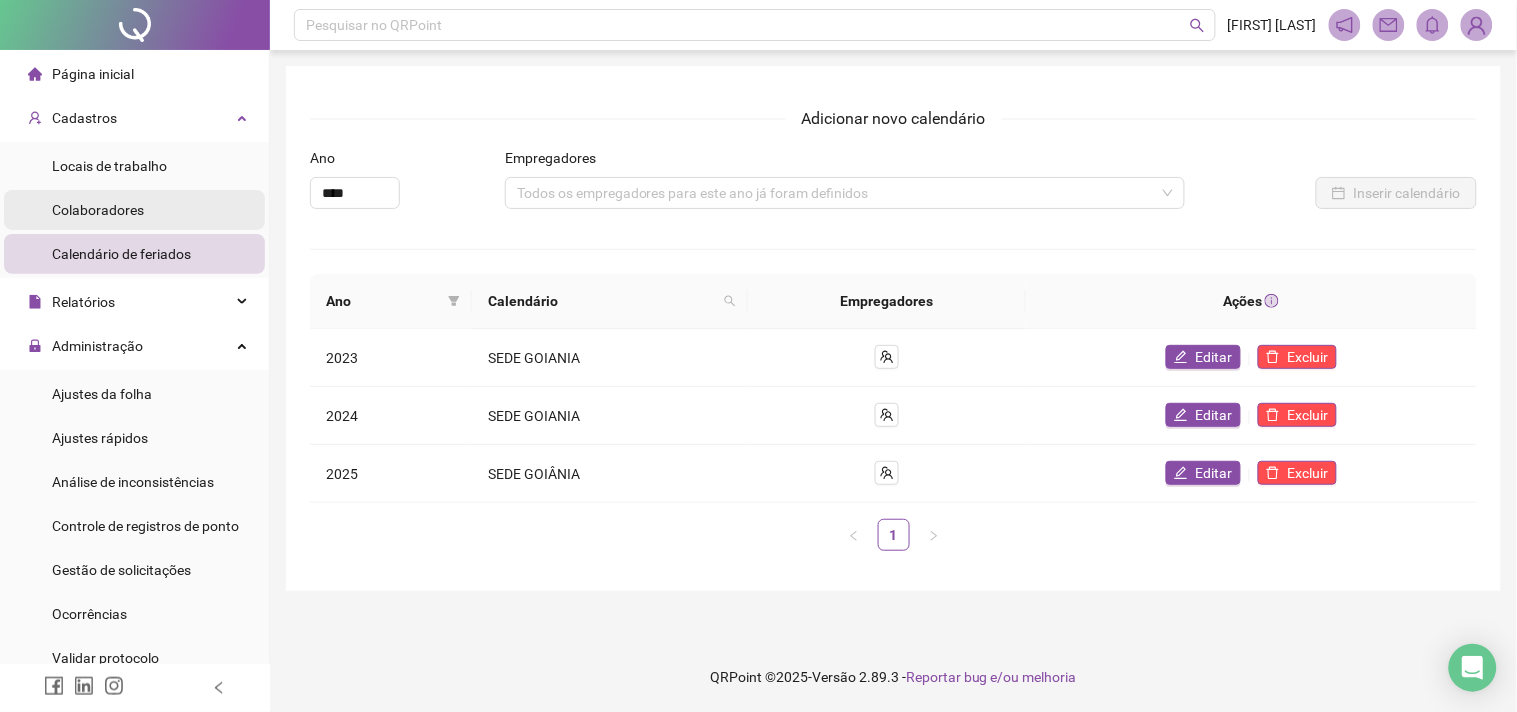 click on "Colaboradores" at bounding box center [134, 210] 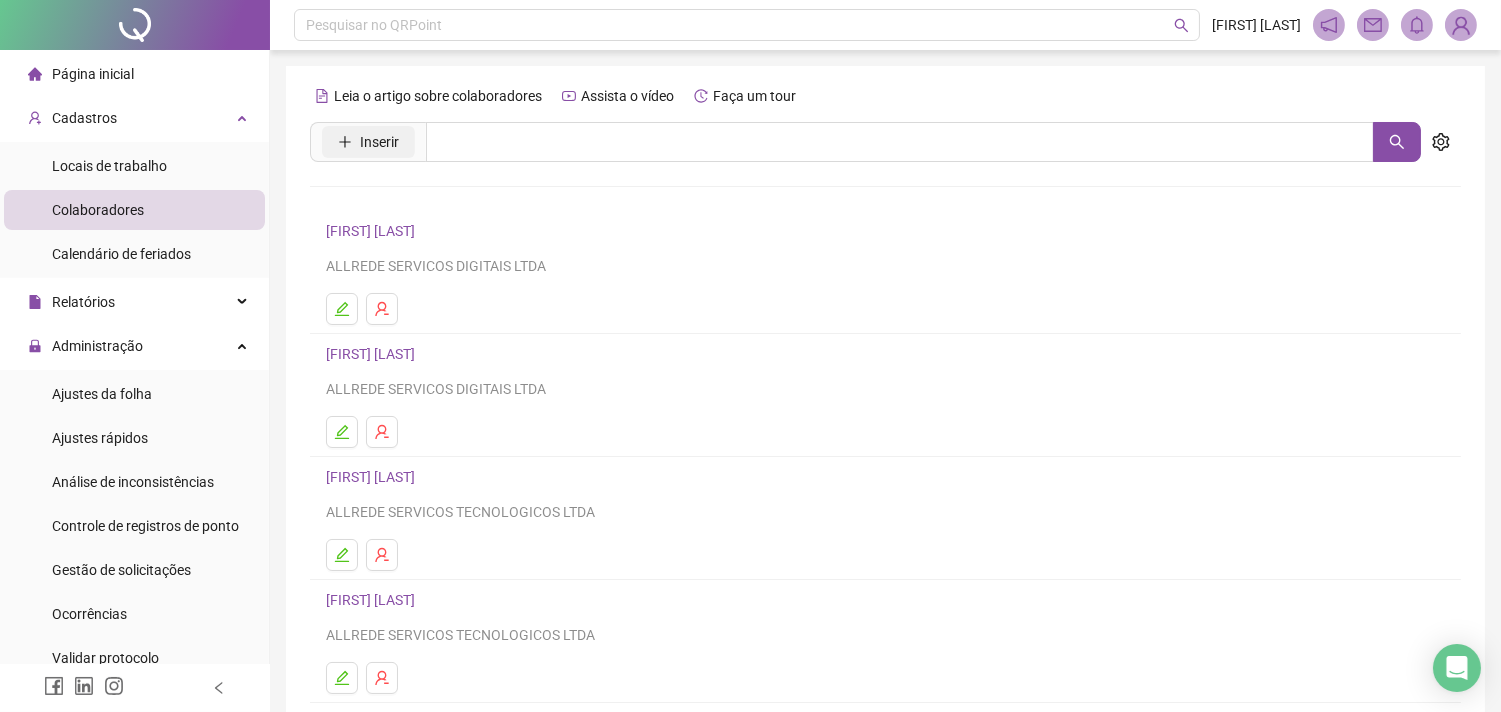 click on "Inserir" at bounding box center [368, 142] 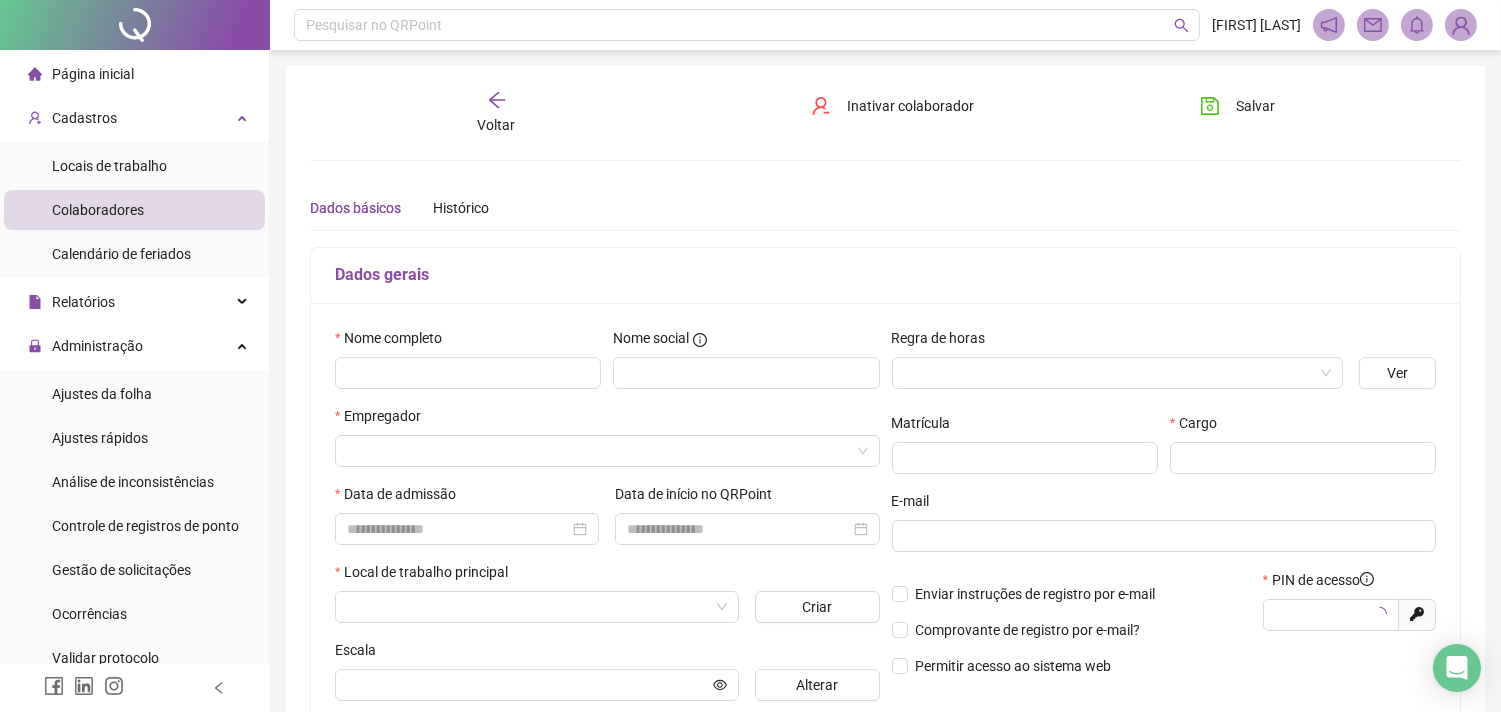 type on "*****" 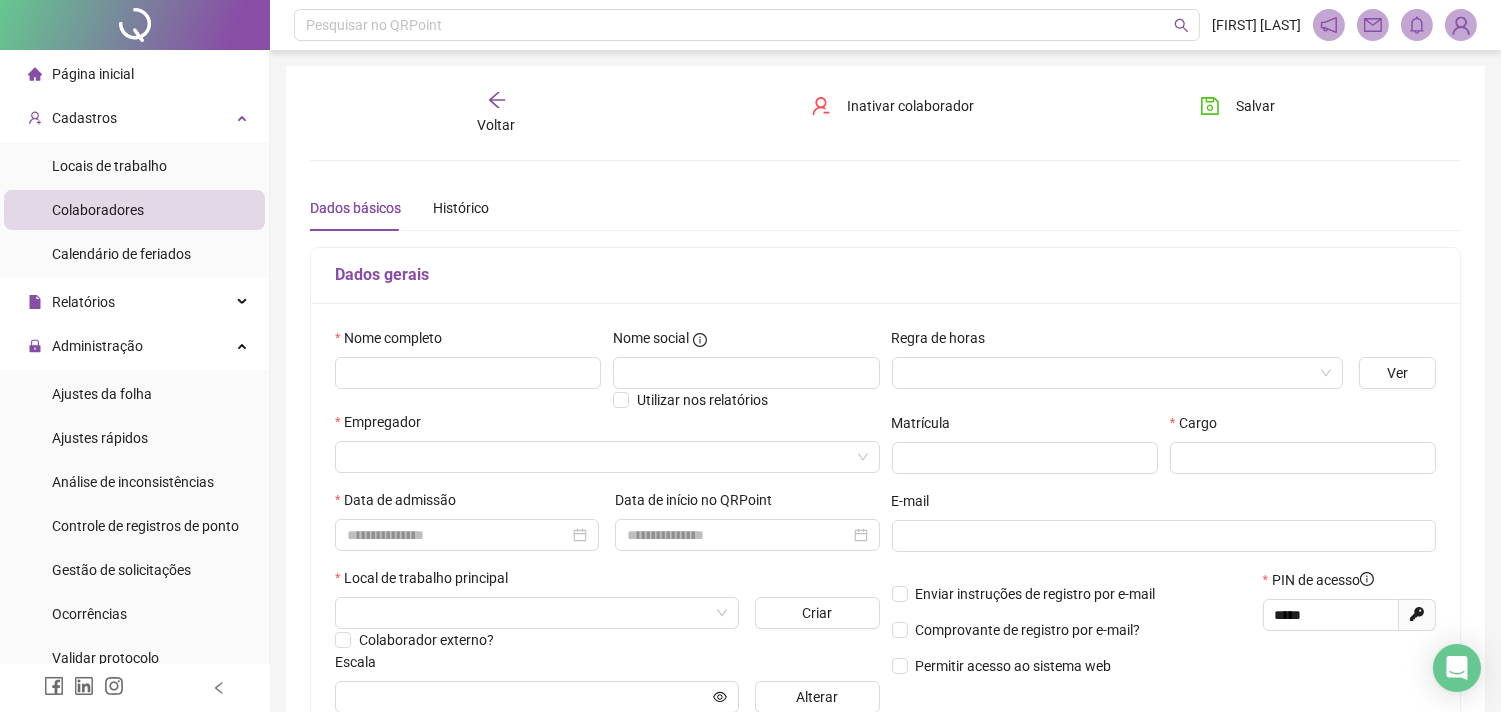 click on "Nome completo" at bounding box center (468, 369) 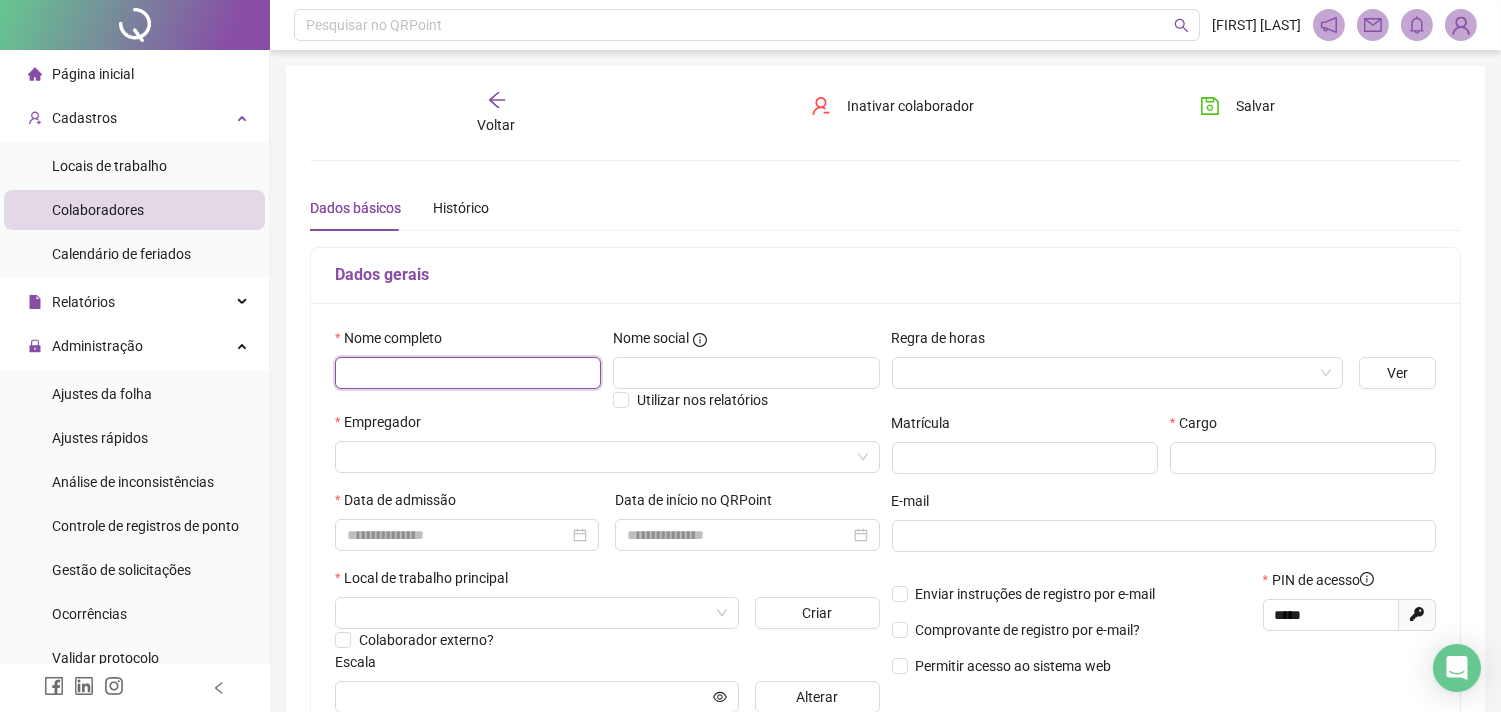 click at bounding box center [468, 373] 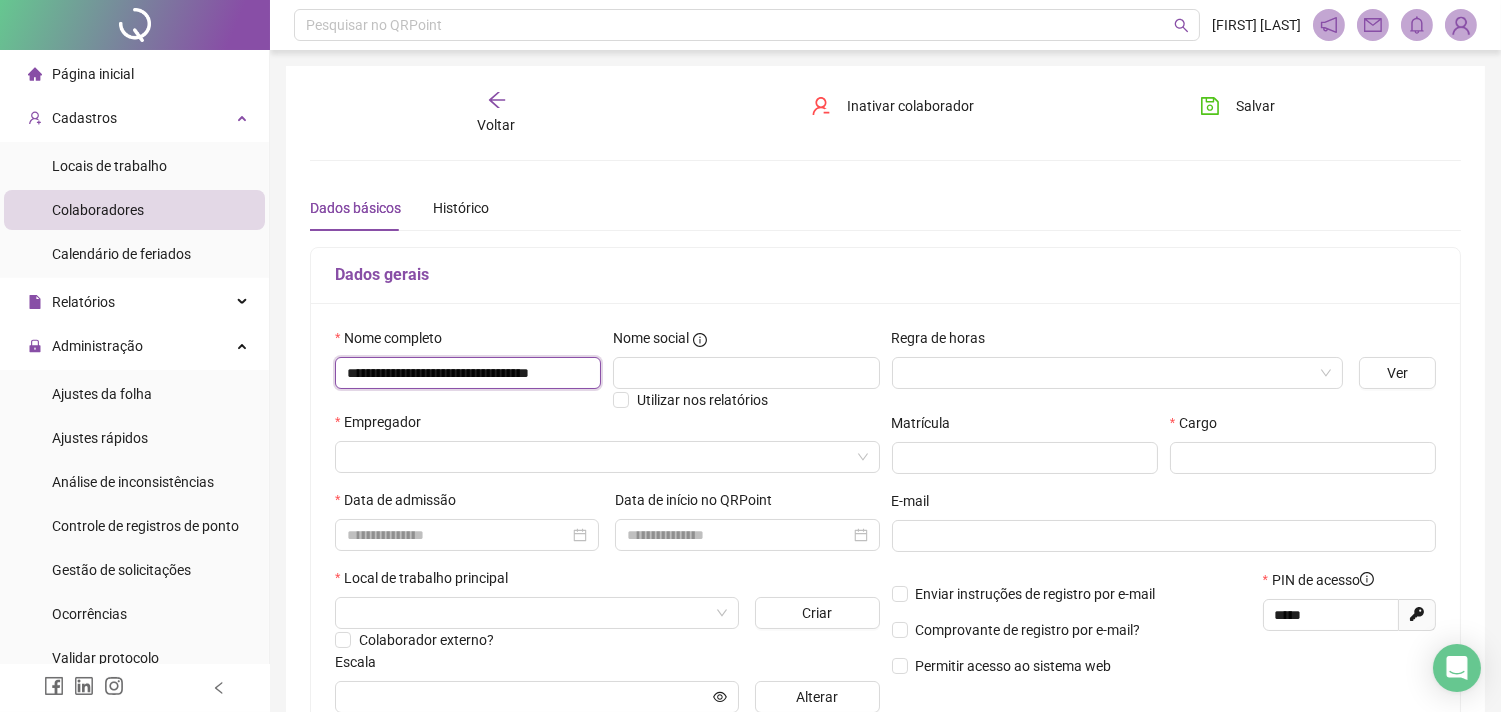 scroll, scrollTop: 0, scrollLeft: 22, axis: horizontal 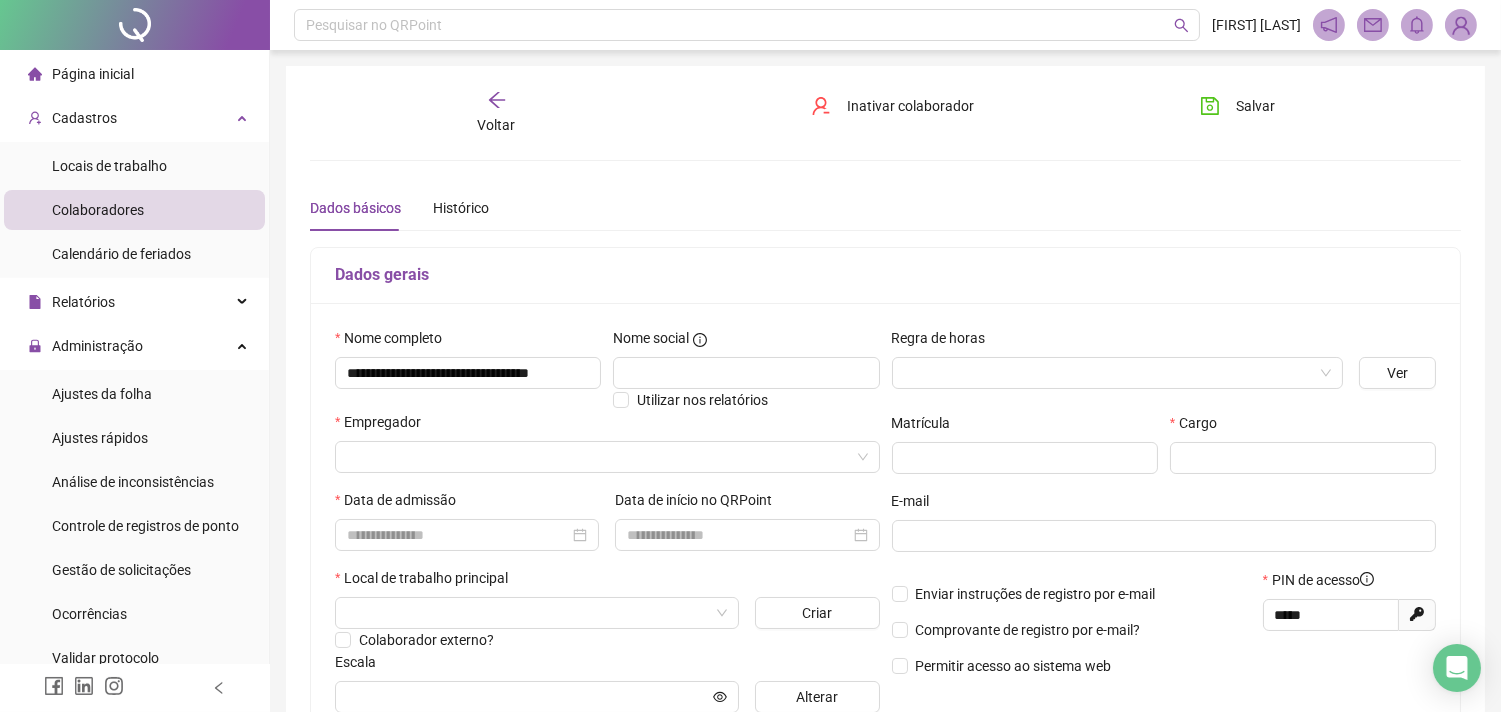 click on "Regra de horas" at bounding box center (945, 338) 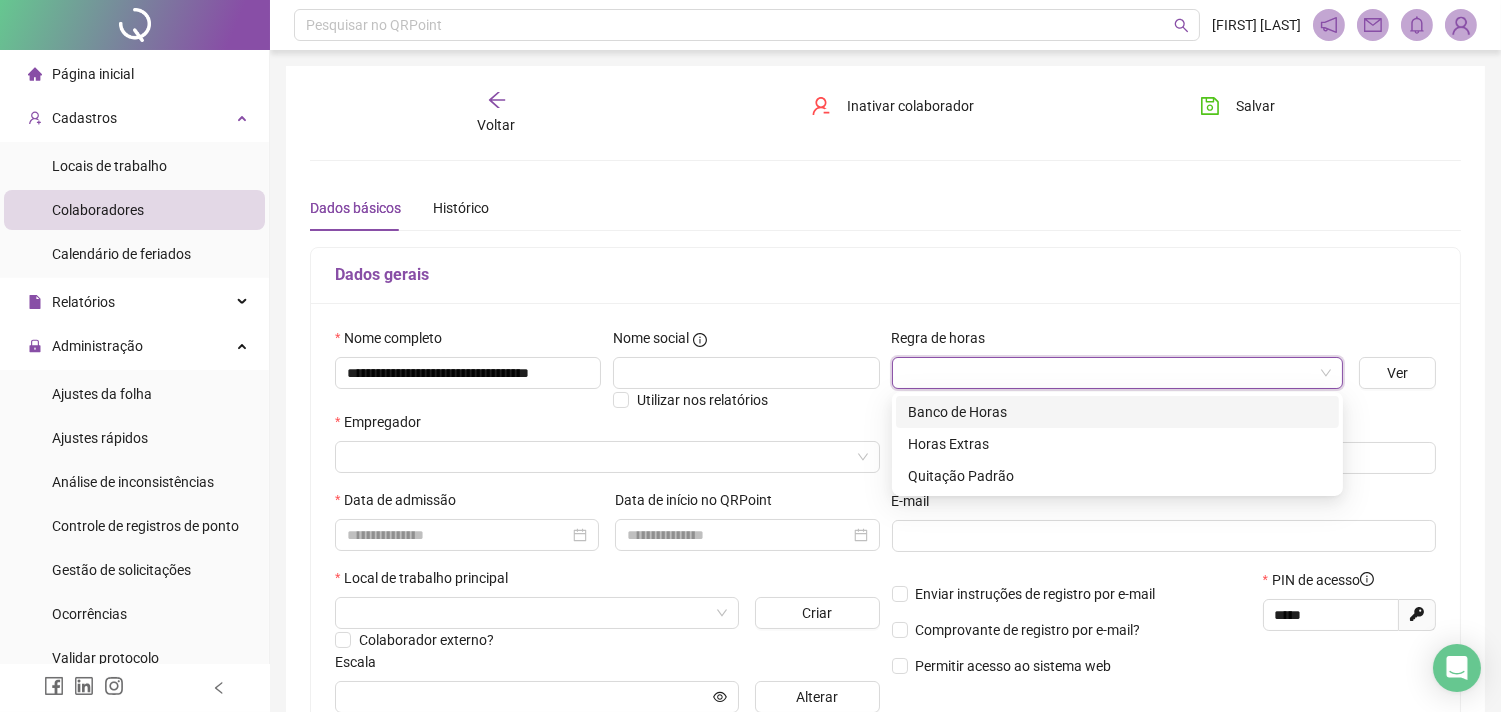 click at bounding box center [1108, 373] 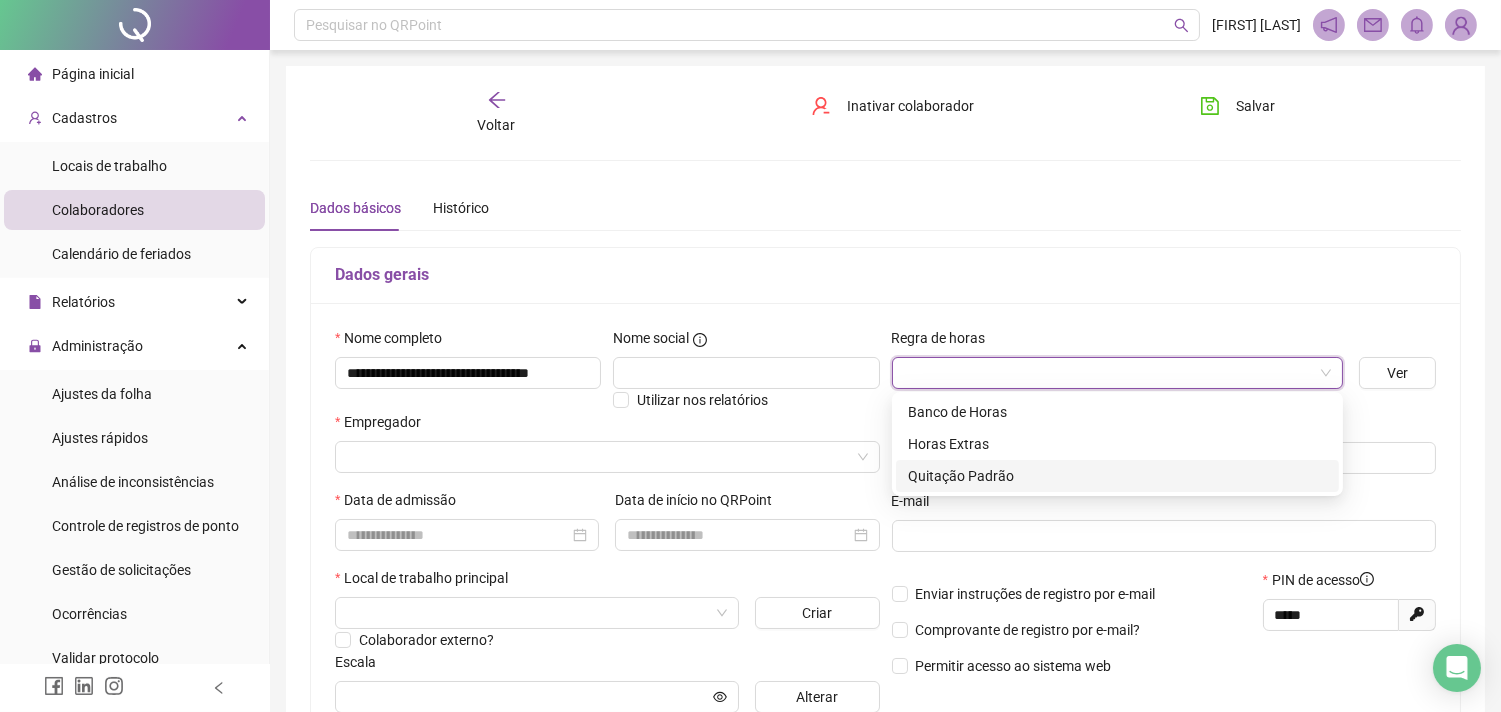 click on "Quitação Padrão" at bounding box center [1117, 476] 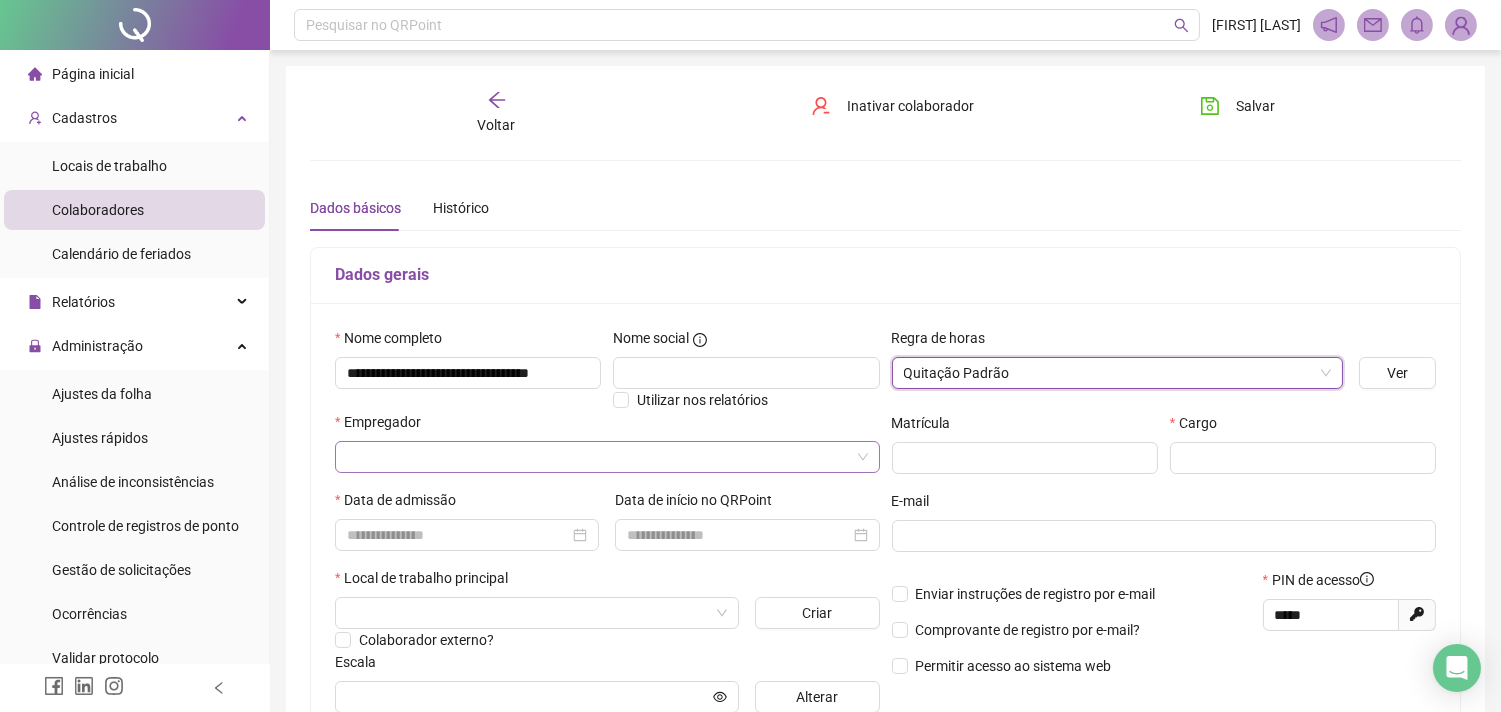 click at bounding box center (598, 457) 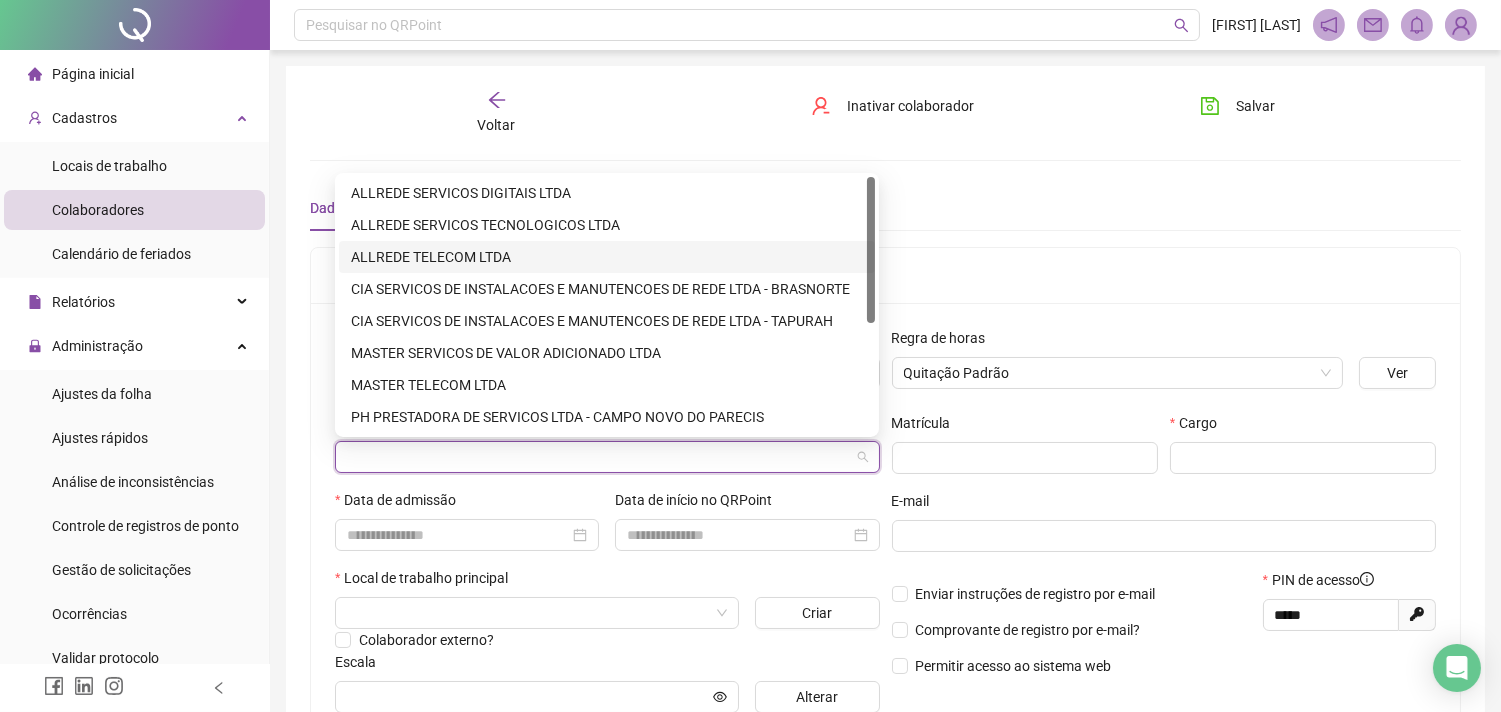 click on "ALLREDE TELECOM LTDA" at bounding box center [607, 257] 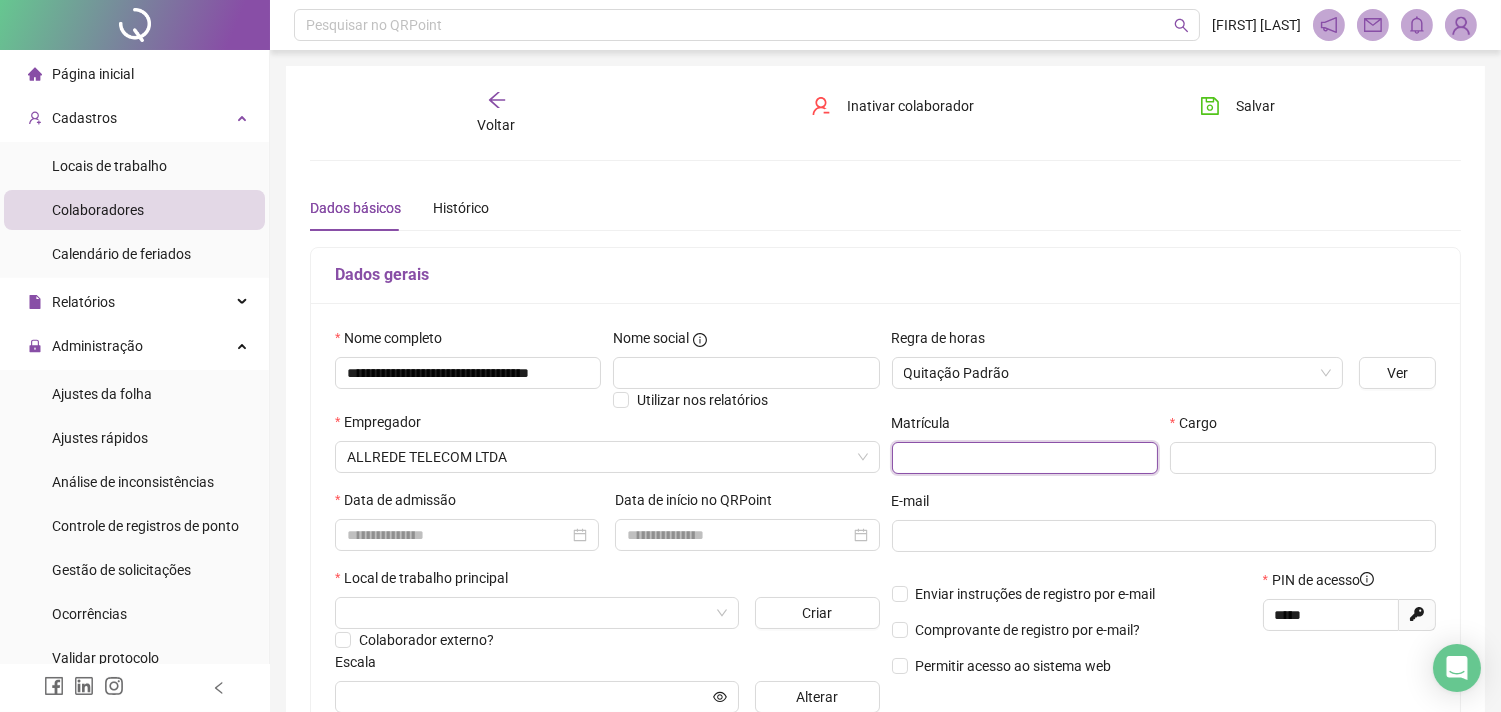 click at bounding box center (1025, 458) 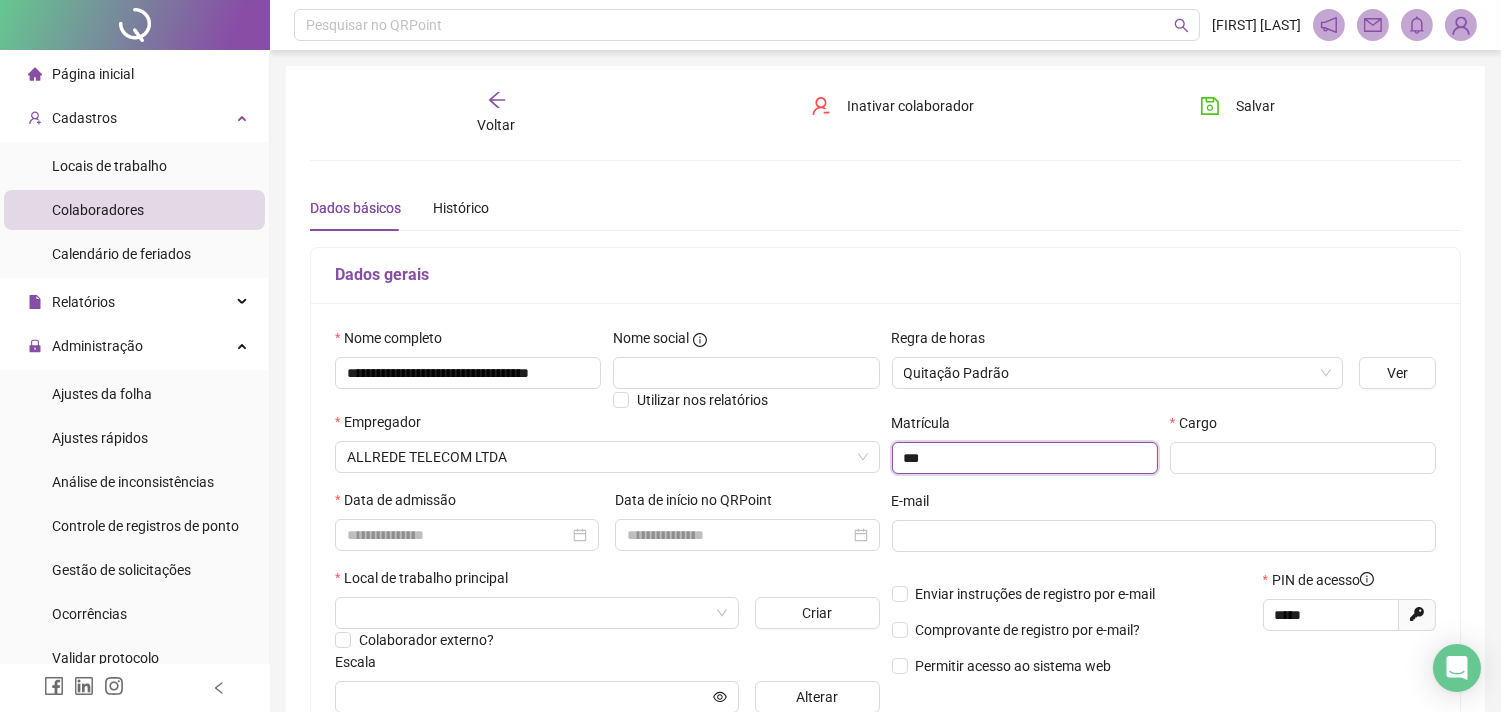 type on "***" 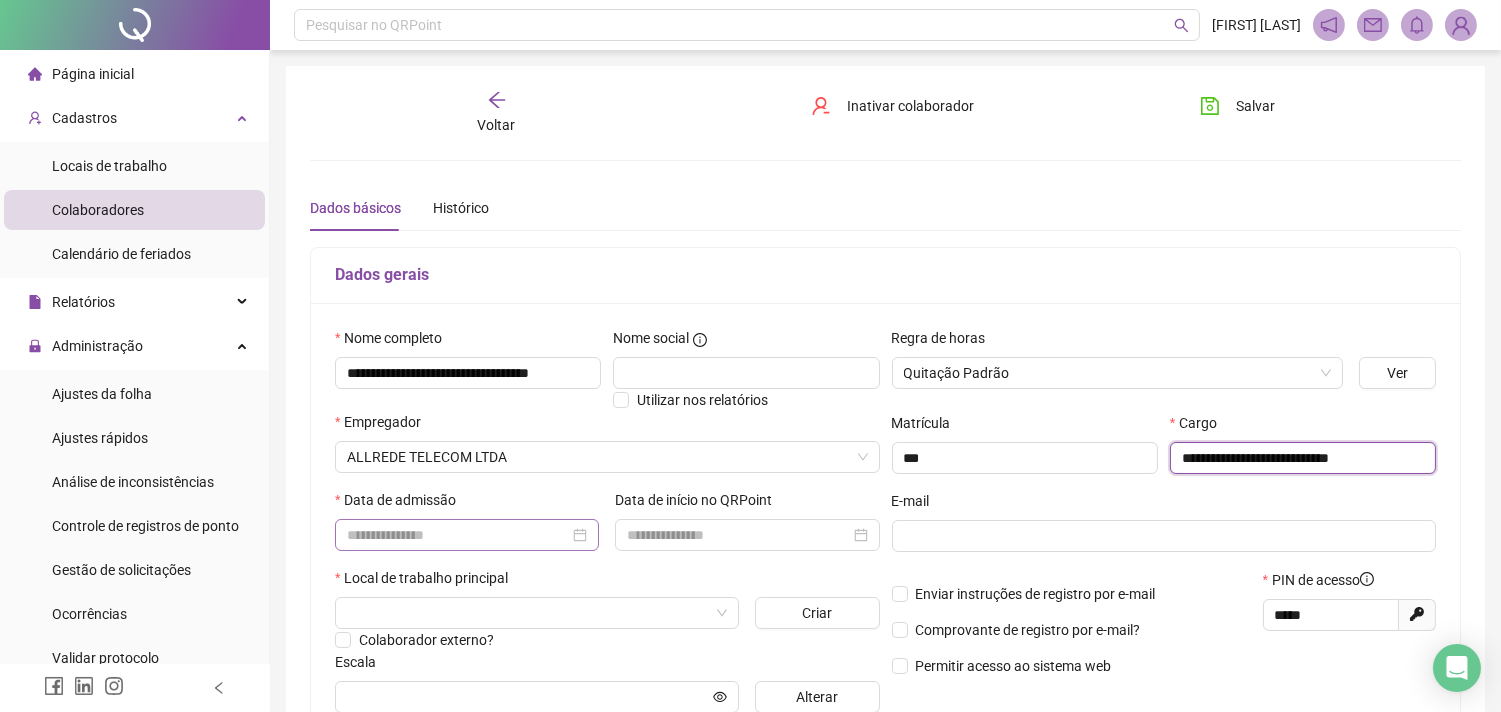 type on "**********" 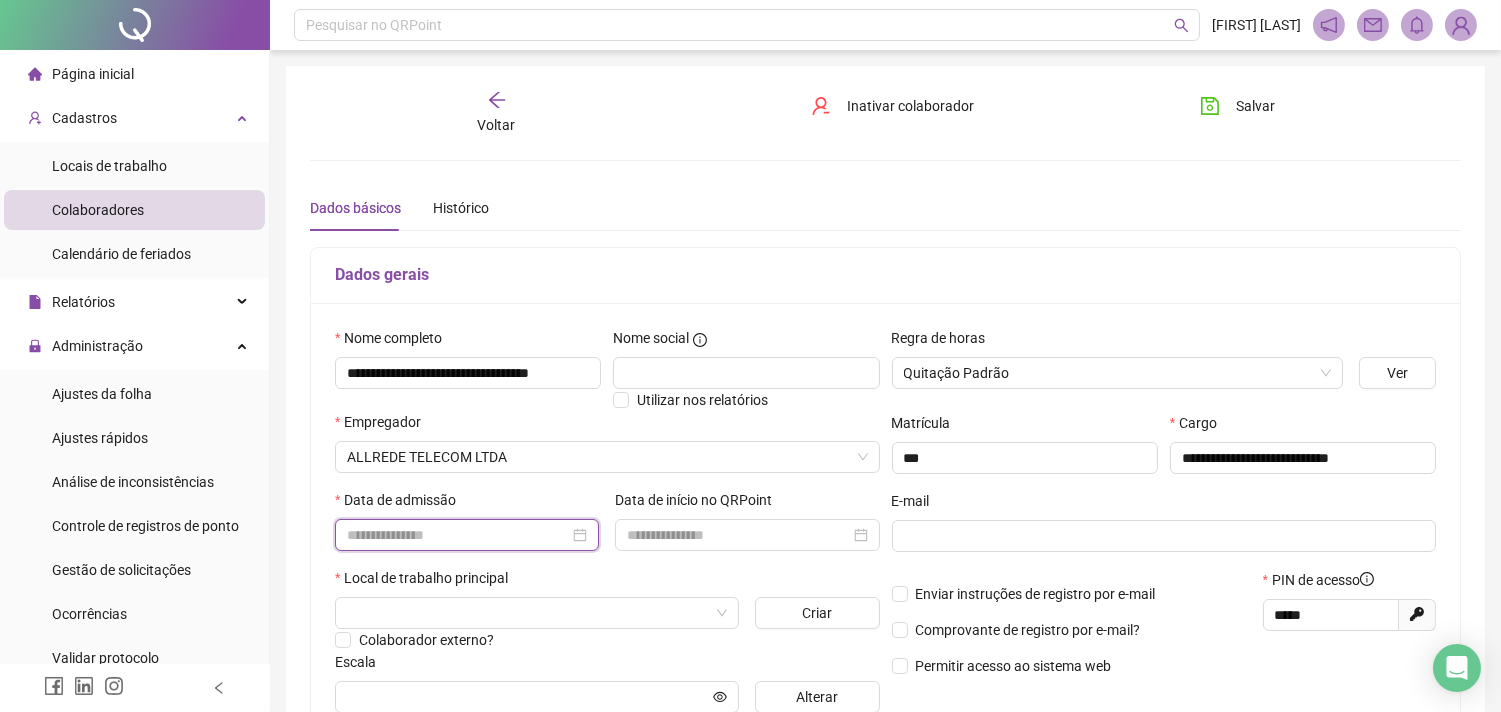 click at bounding box center (458, 535) 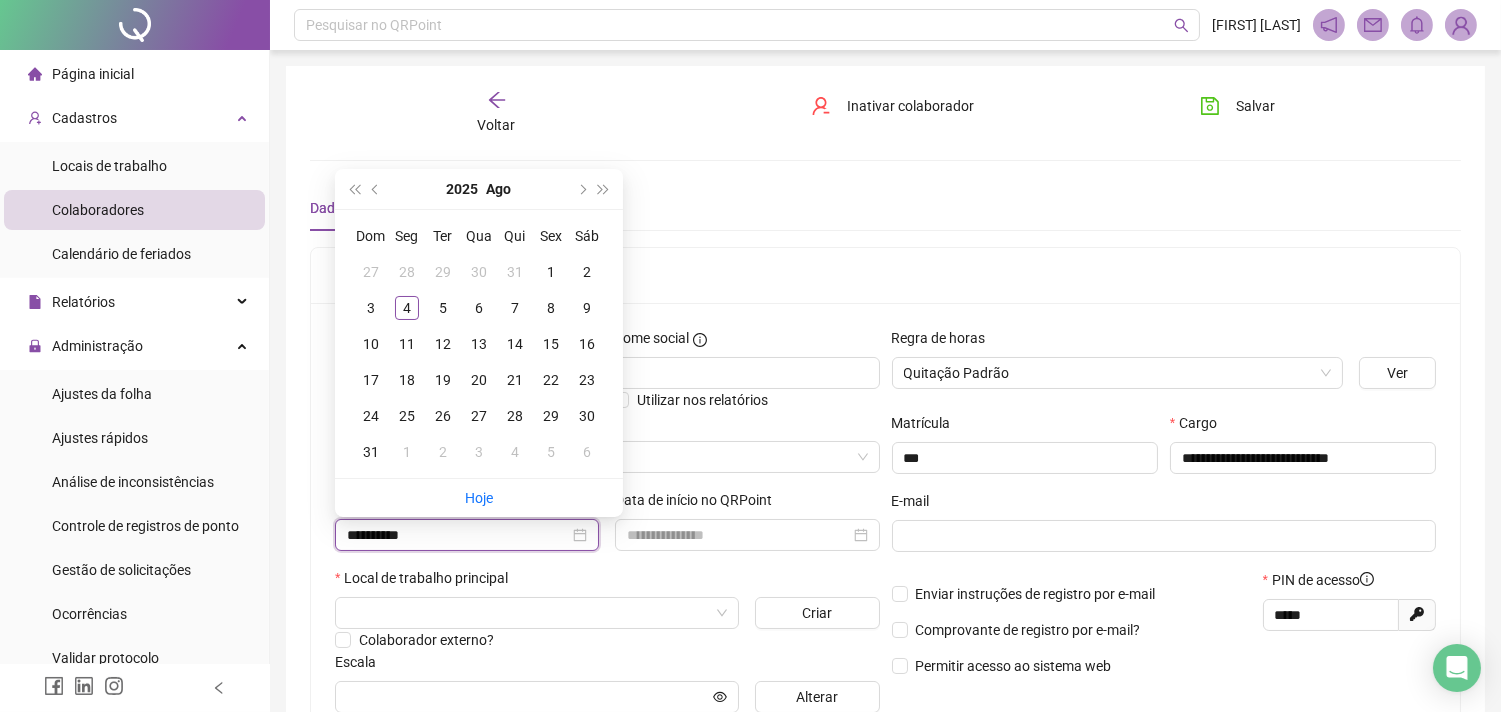 type on "**********" 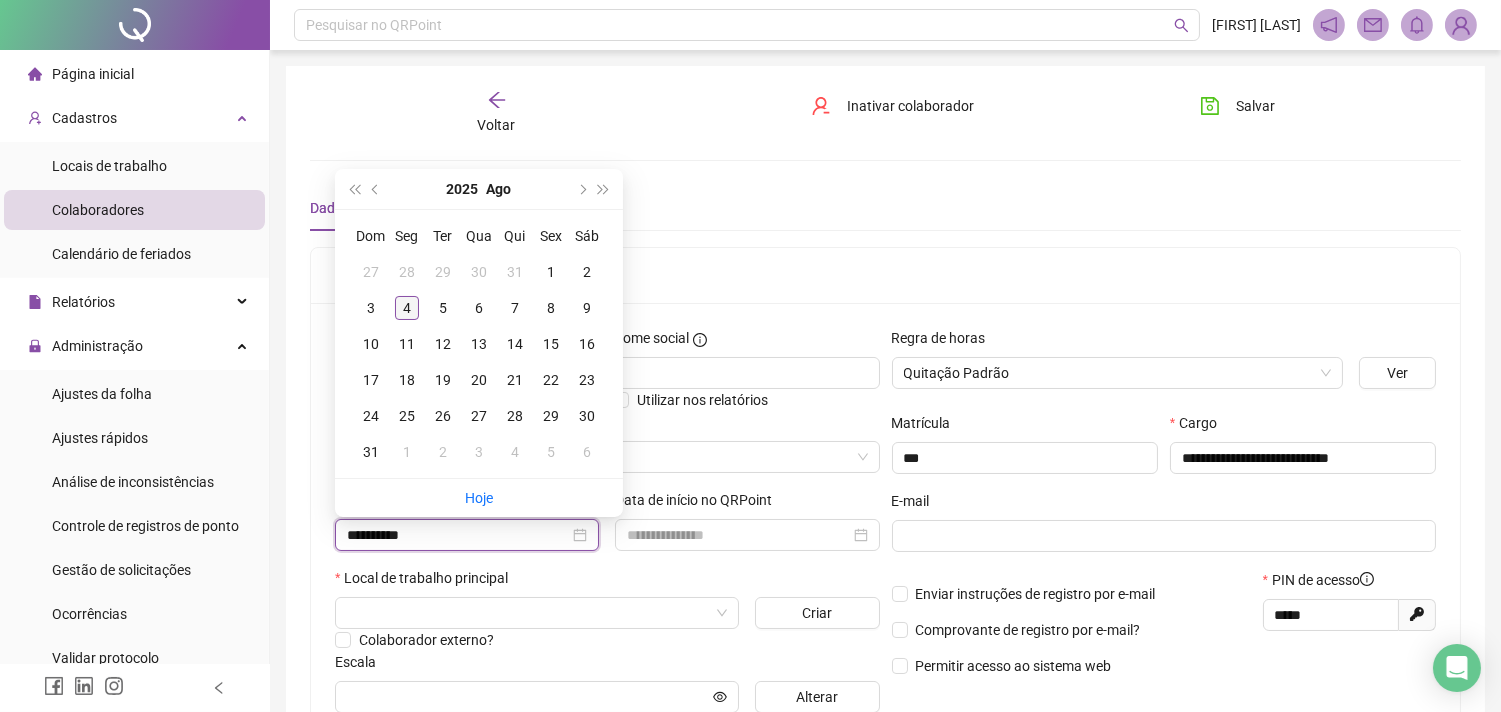 type on "**********" 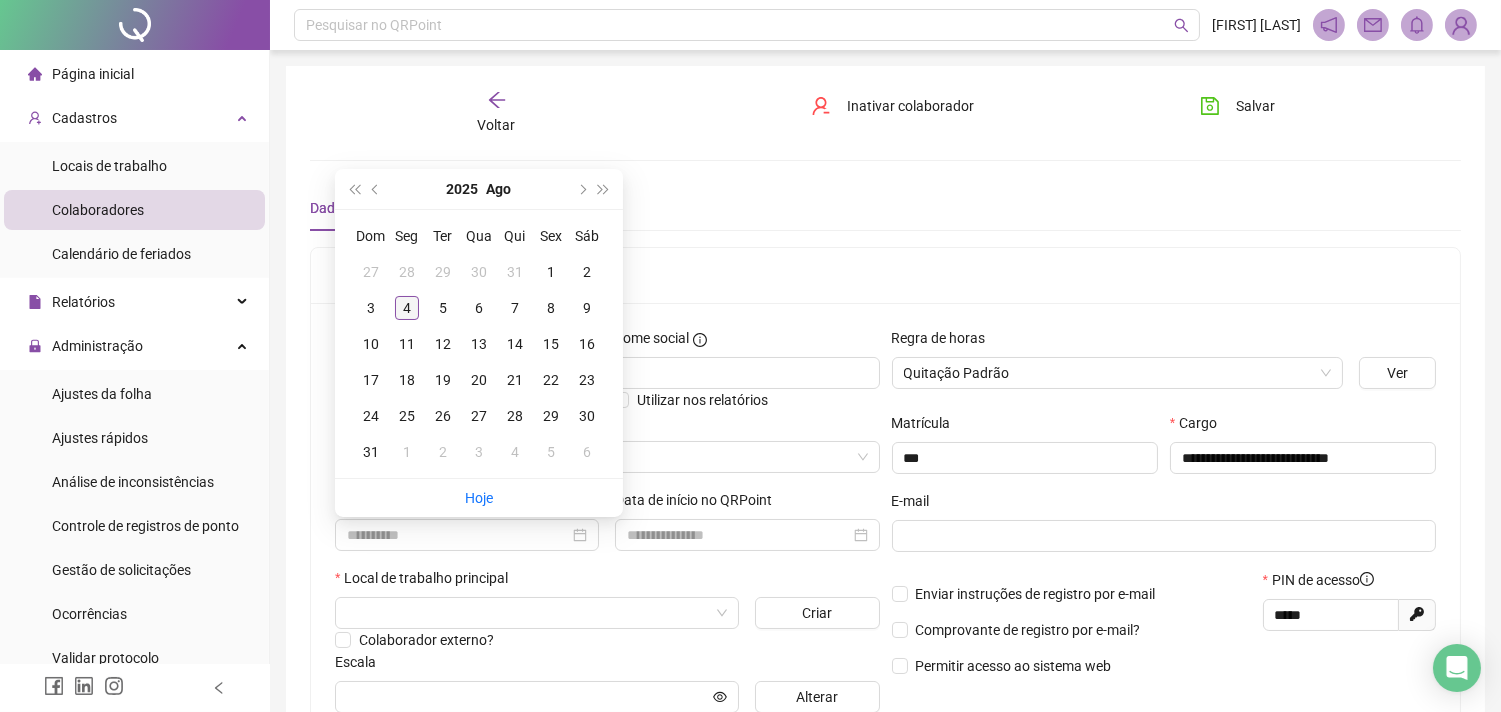 click on "4" at bounding box center (407, 308) 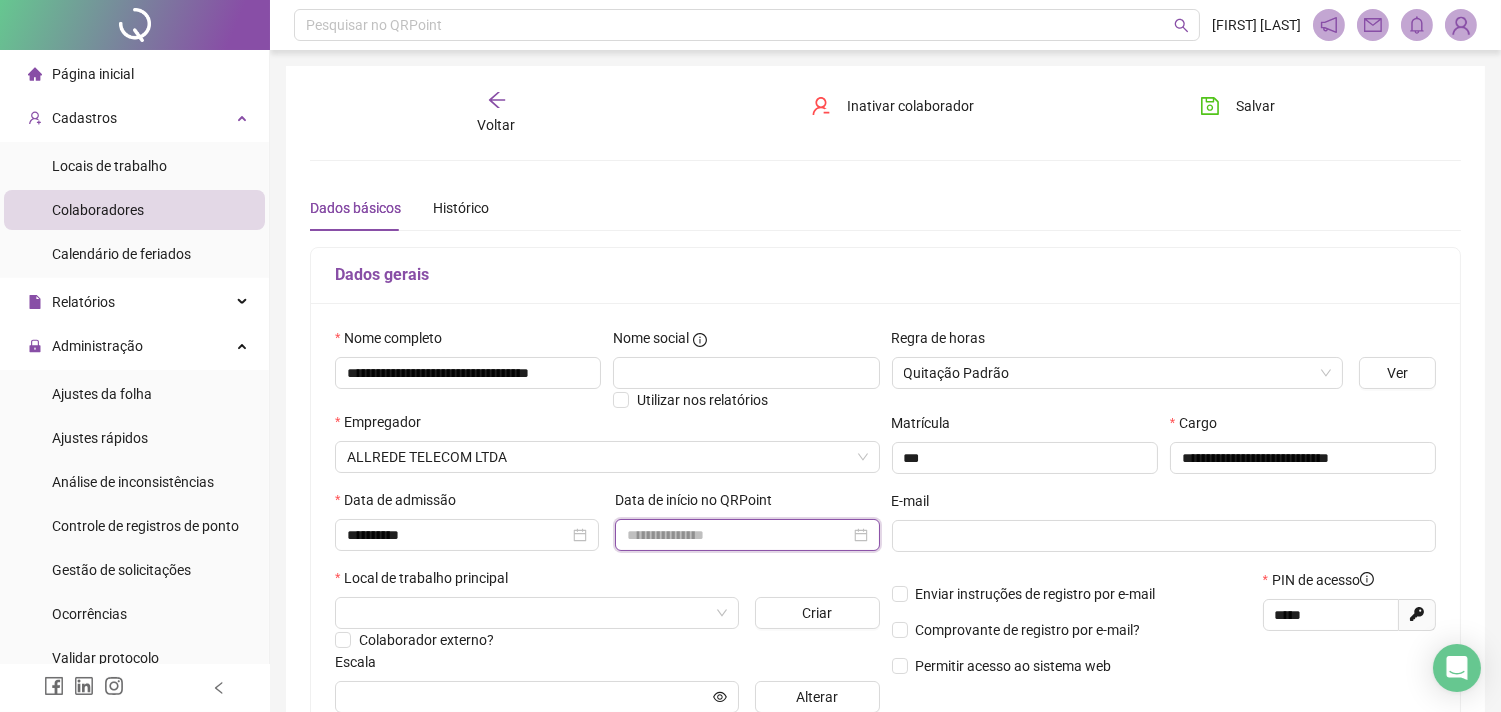 click at bounding box center [738, 535] 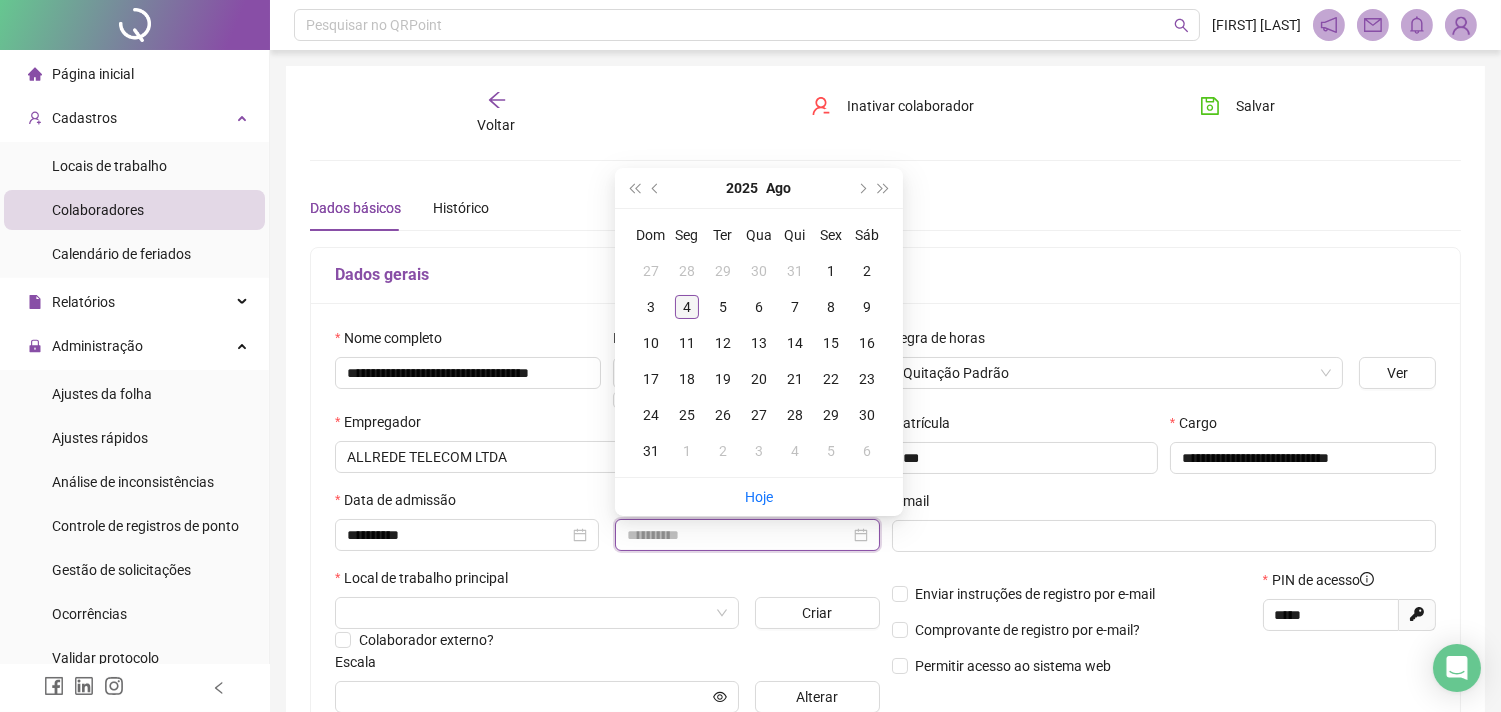 type on "**********" 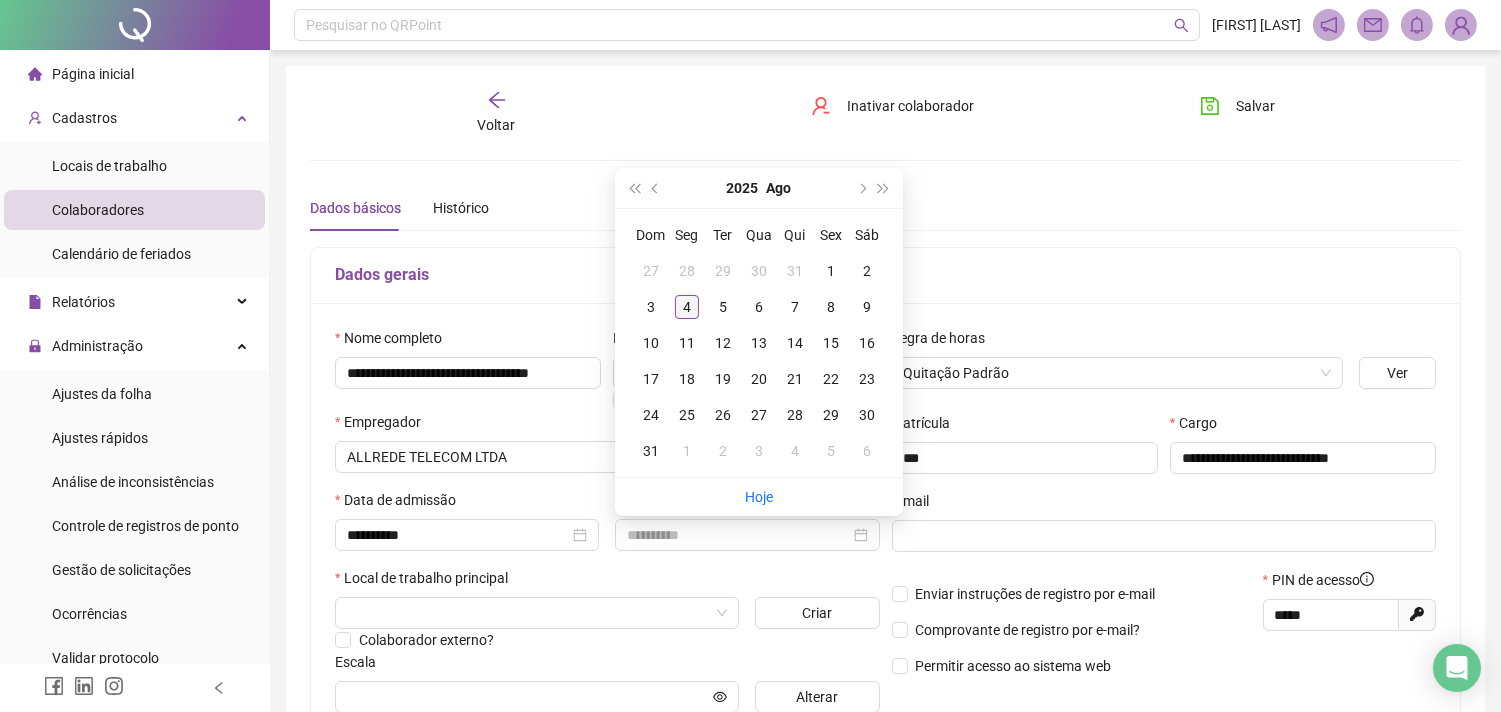 click on "4" at bounding box center (687, 307) 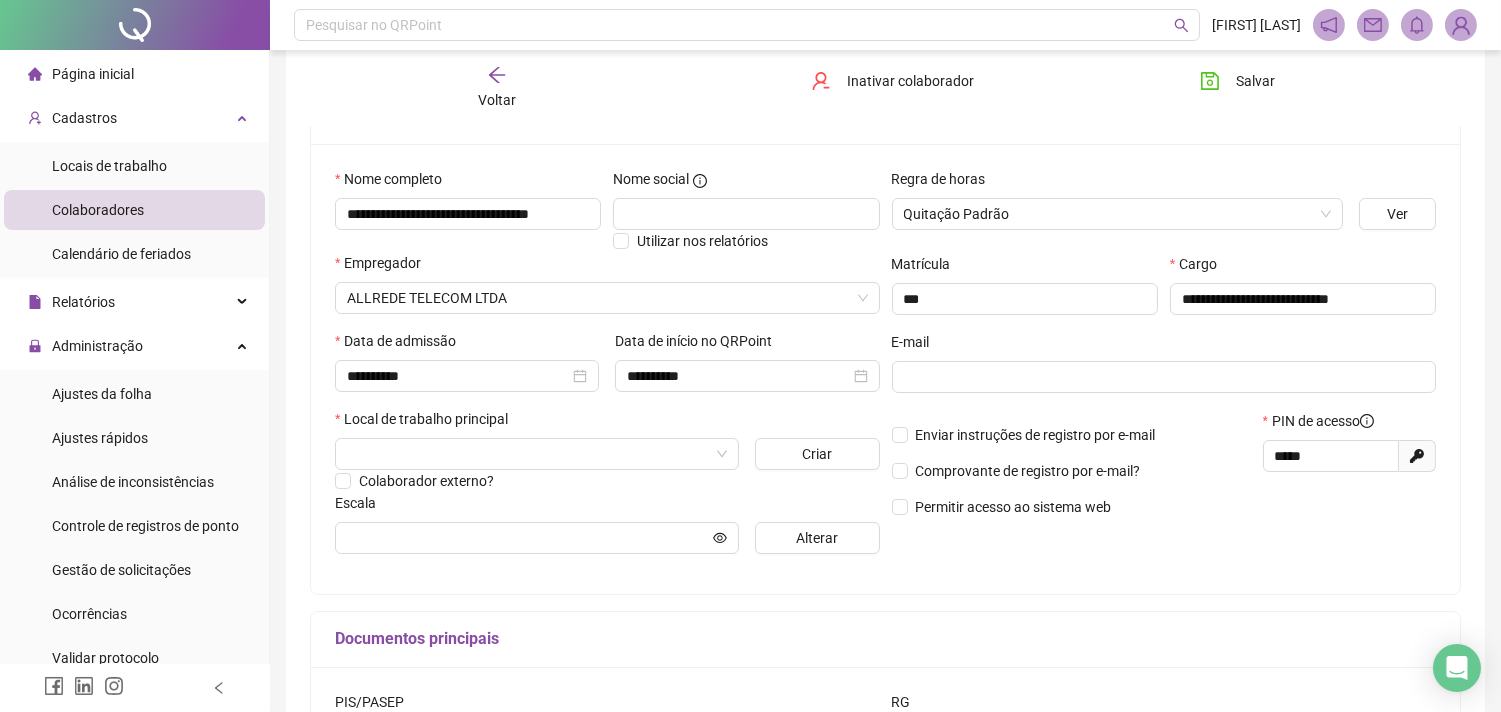 scroll, scrollTop: 231, scrollLeft: 0, axis: vertical 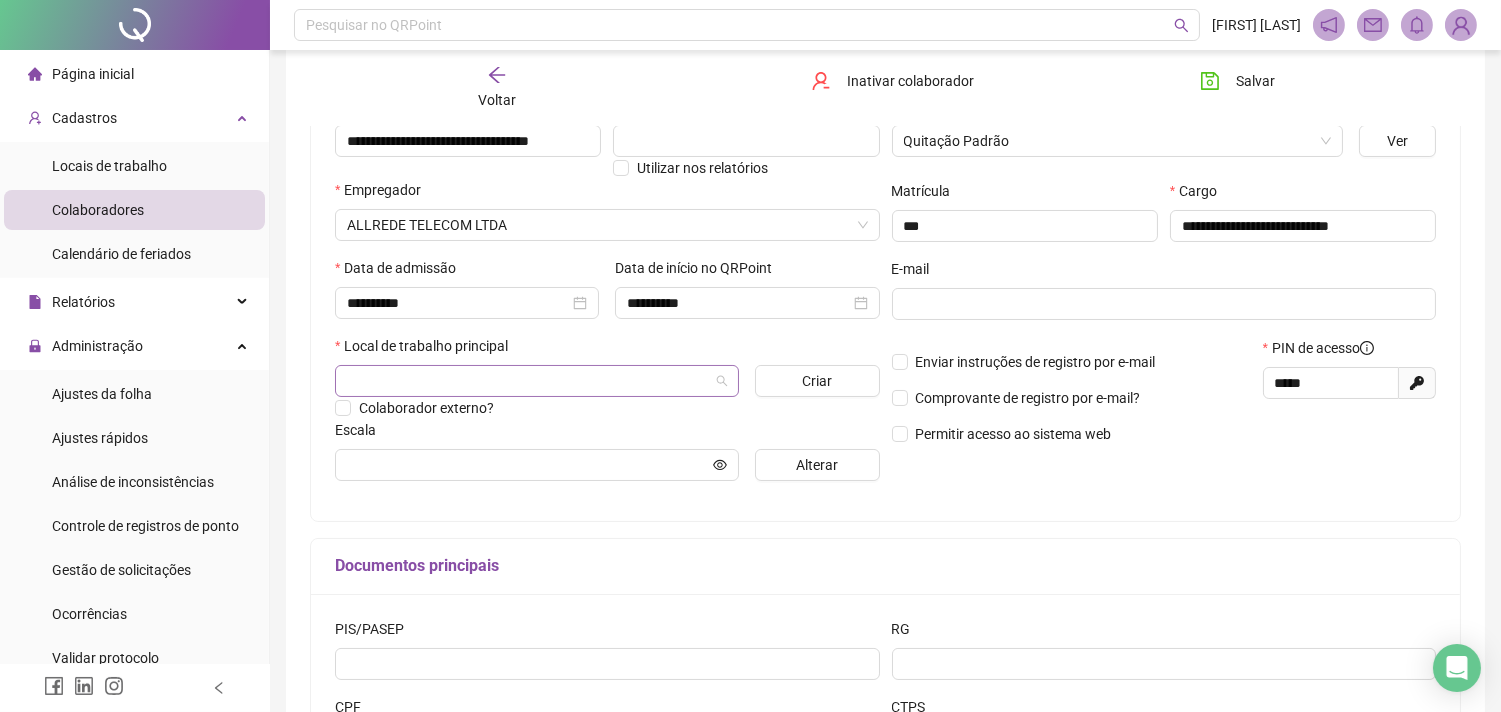 click at bounding box center [528, 381] 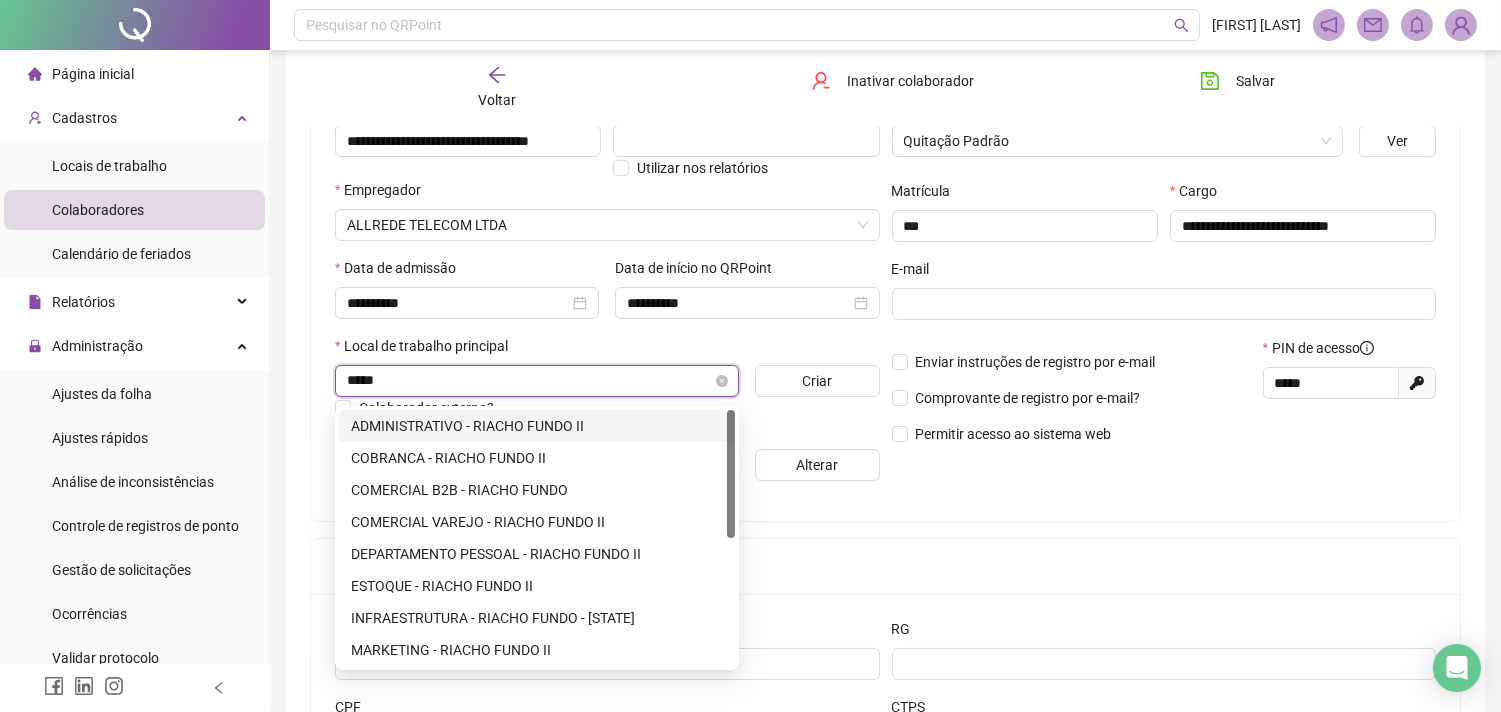 type on "******" 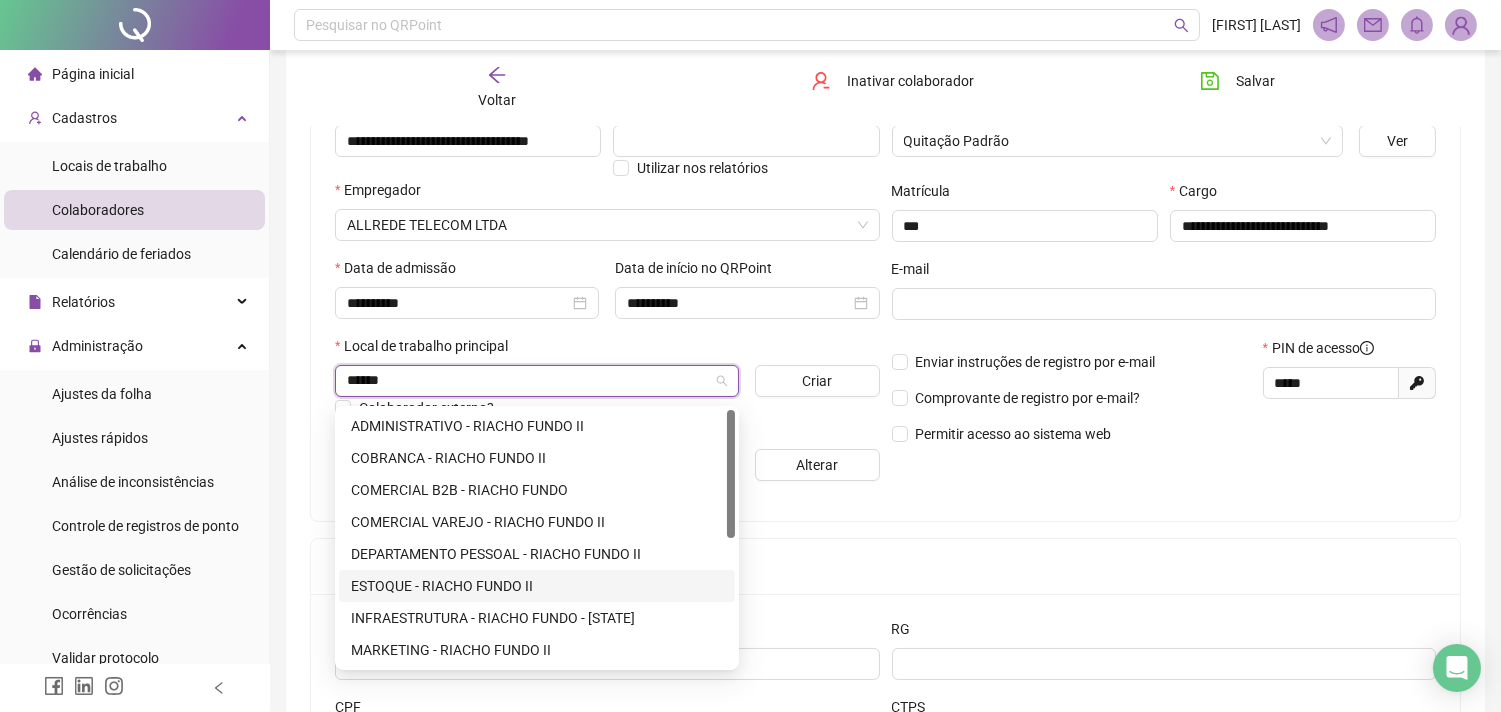 click on "ESTOQUE - RIACHO FUNDO II" at bounding box center (537, 586) 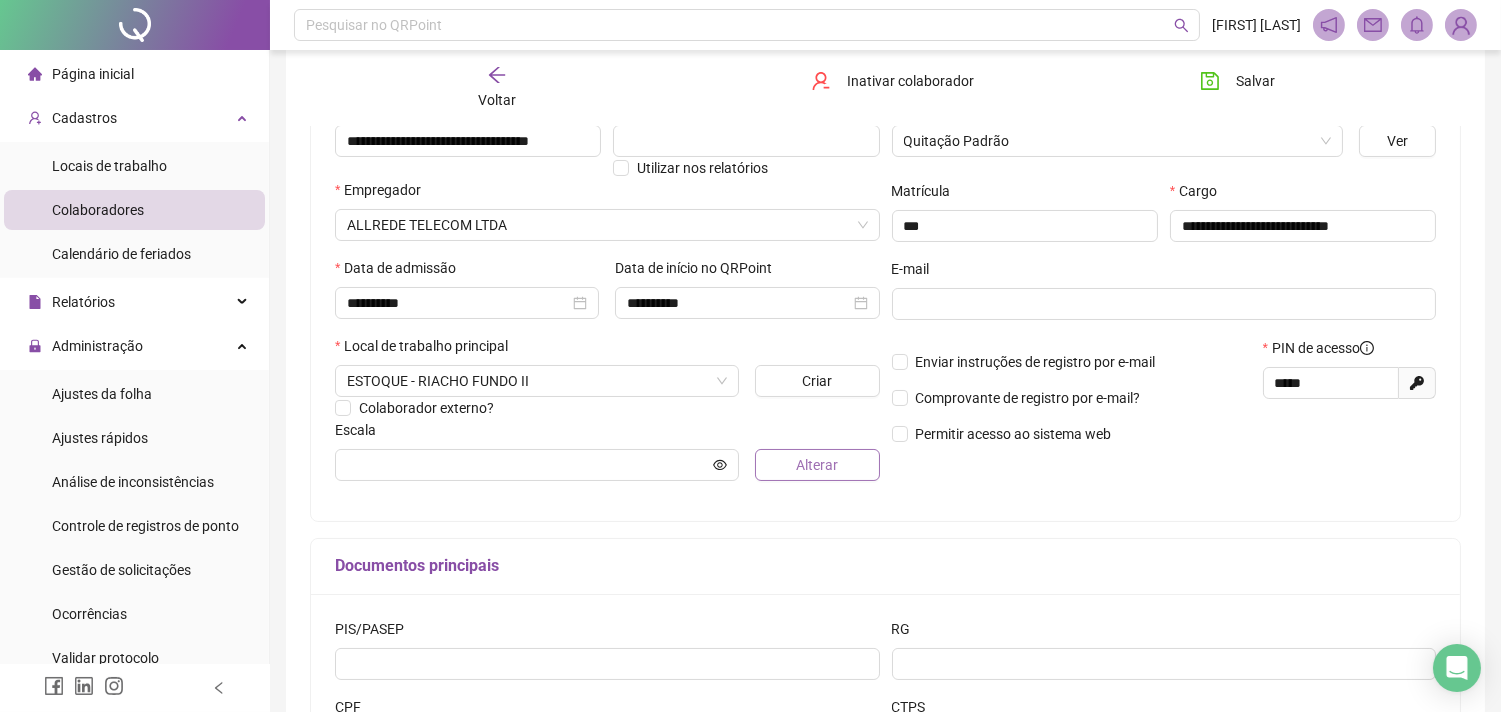 click on "Alterar" at bounding box center [817, 465] 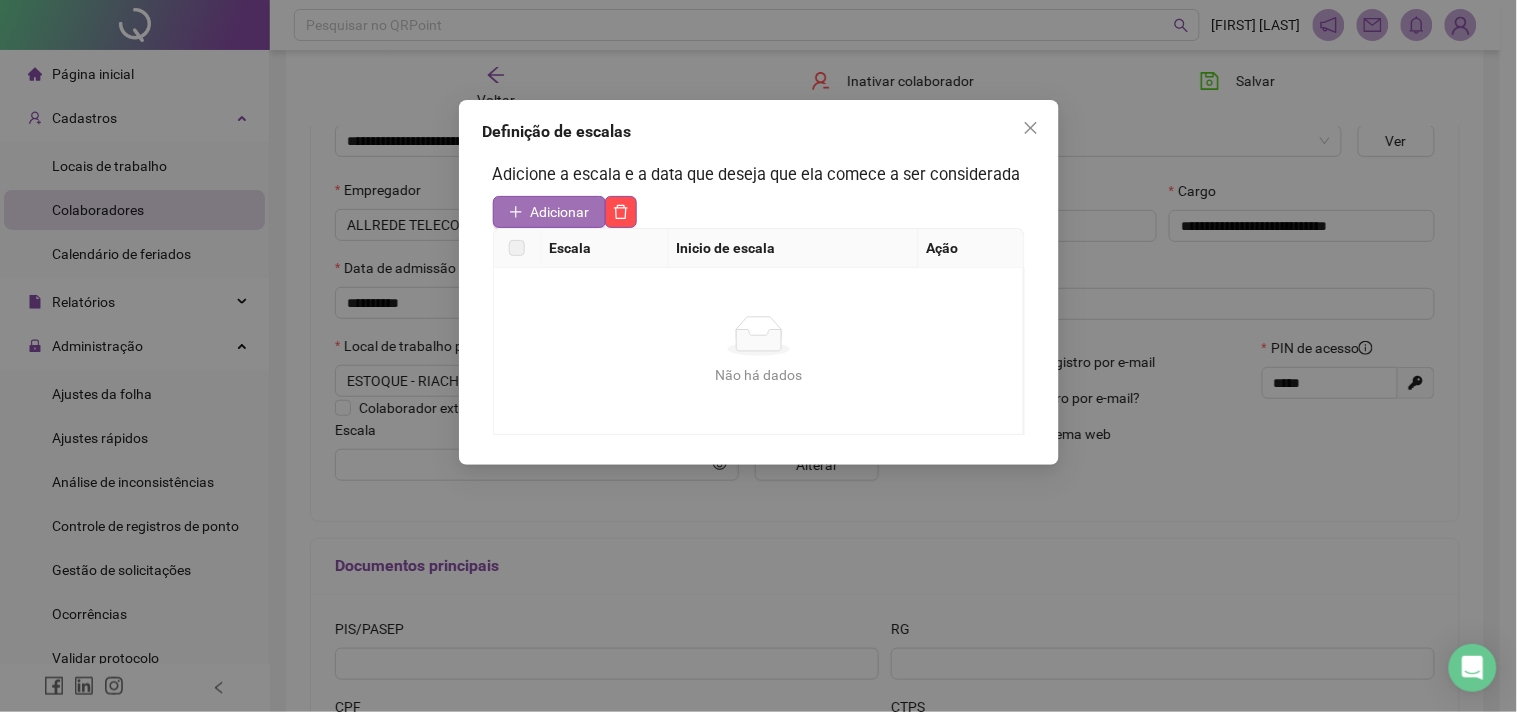 click on "Adicionar" at bounding box center (560, 212) 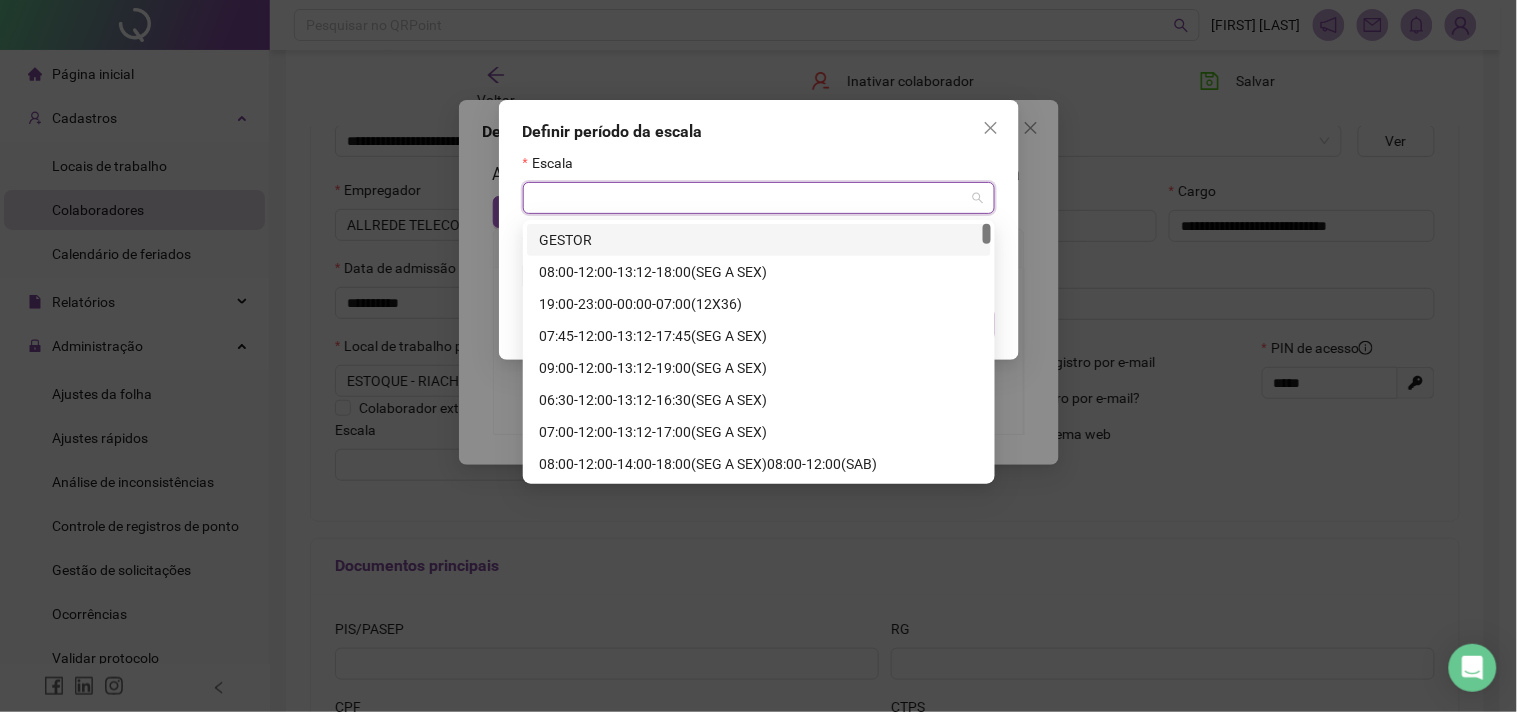 click at bounding box center (750, 198) 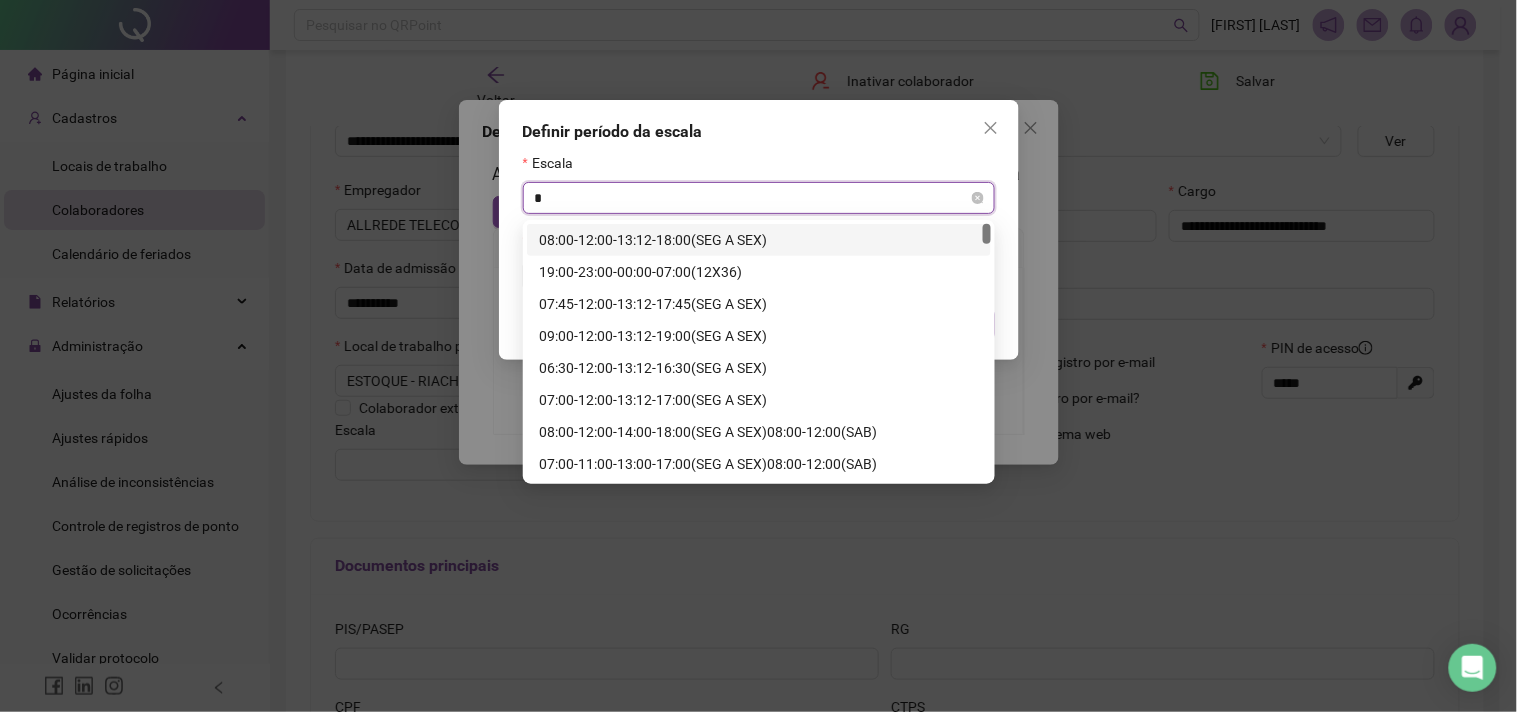 type on "**" 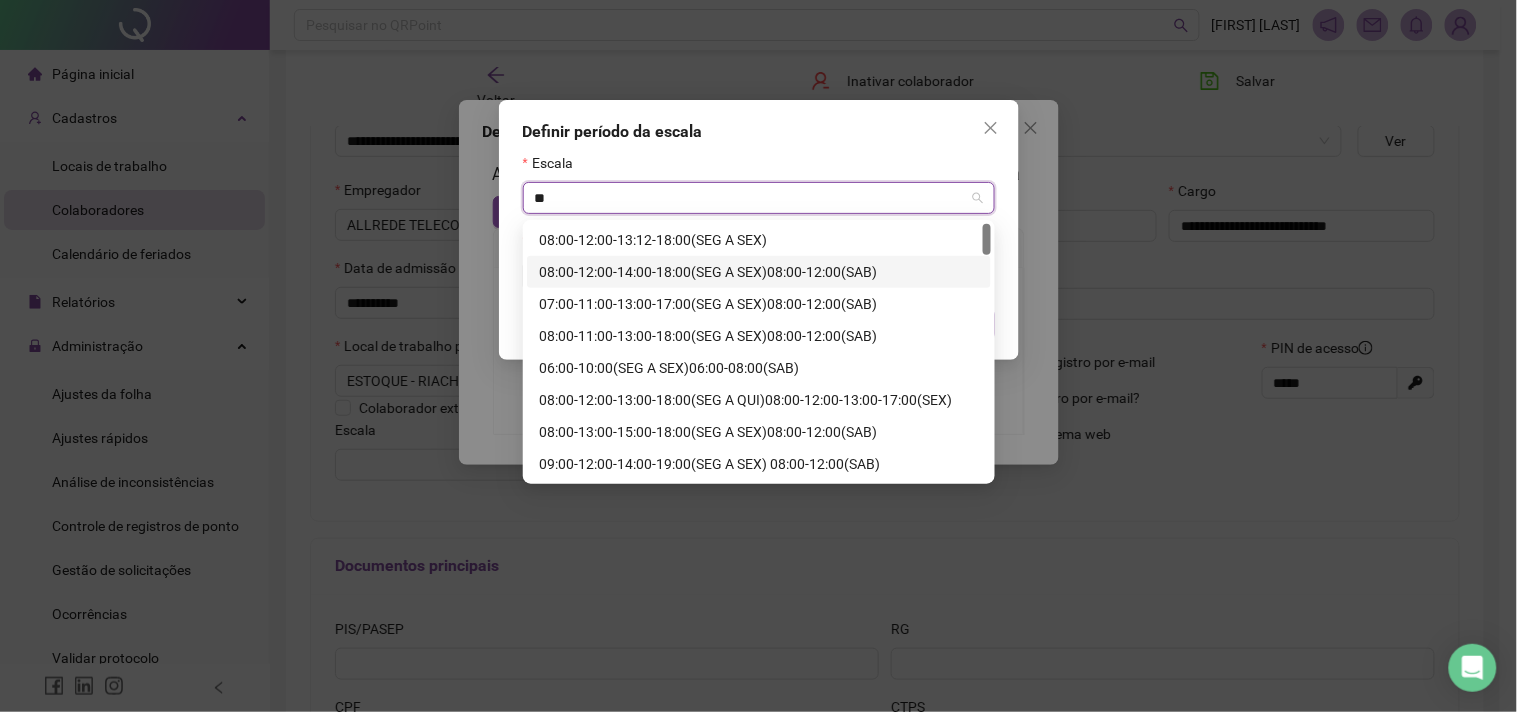 click on "08:00-12:00-14:00-18:00(SEG A SEX)08:00-12:00(SAB)" at bounding box center [759, 272] 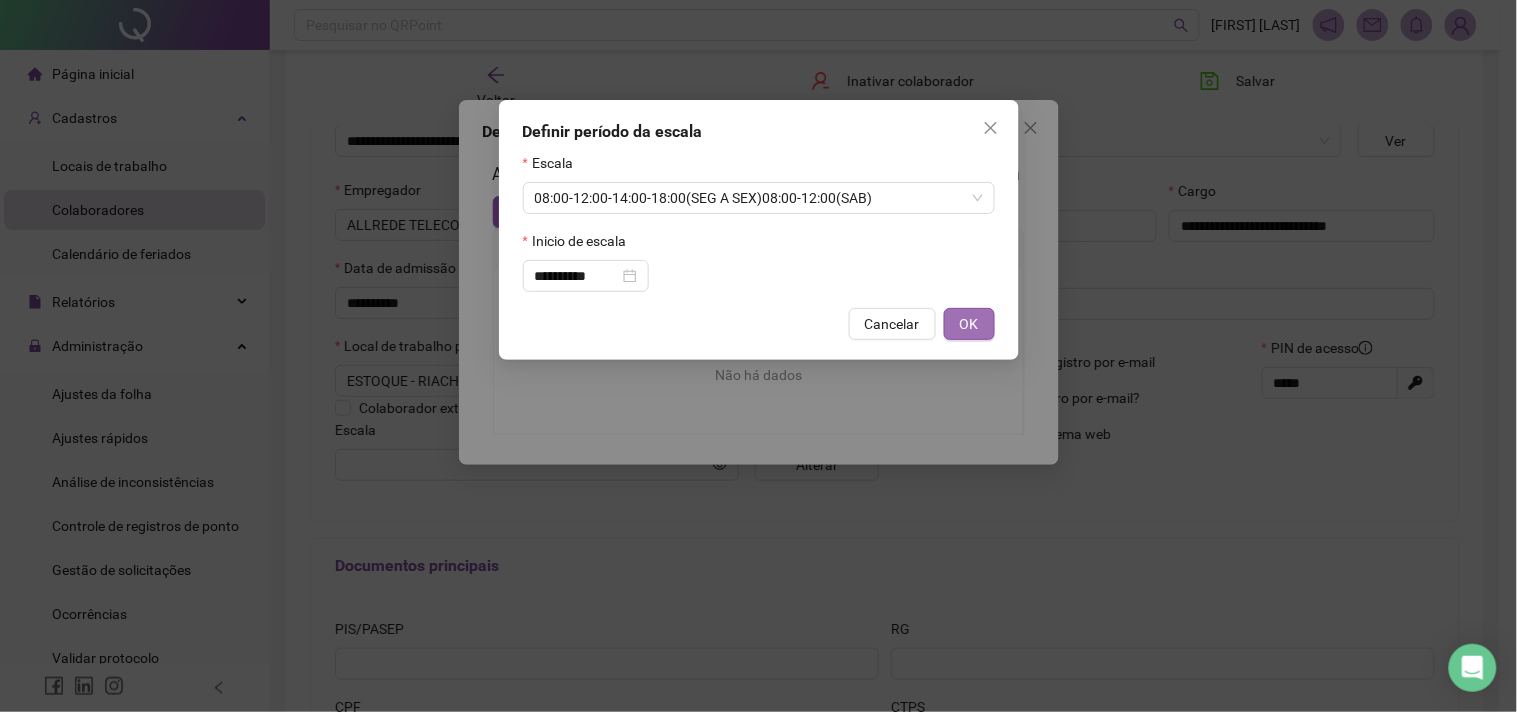 click on "OK" at bounding box center [969, 324] 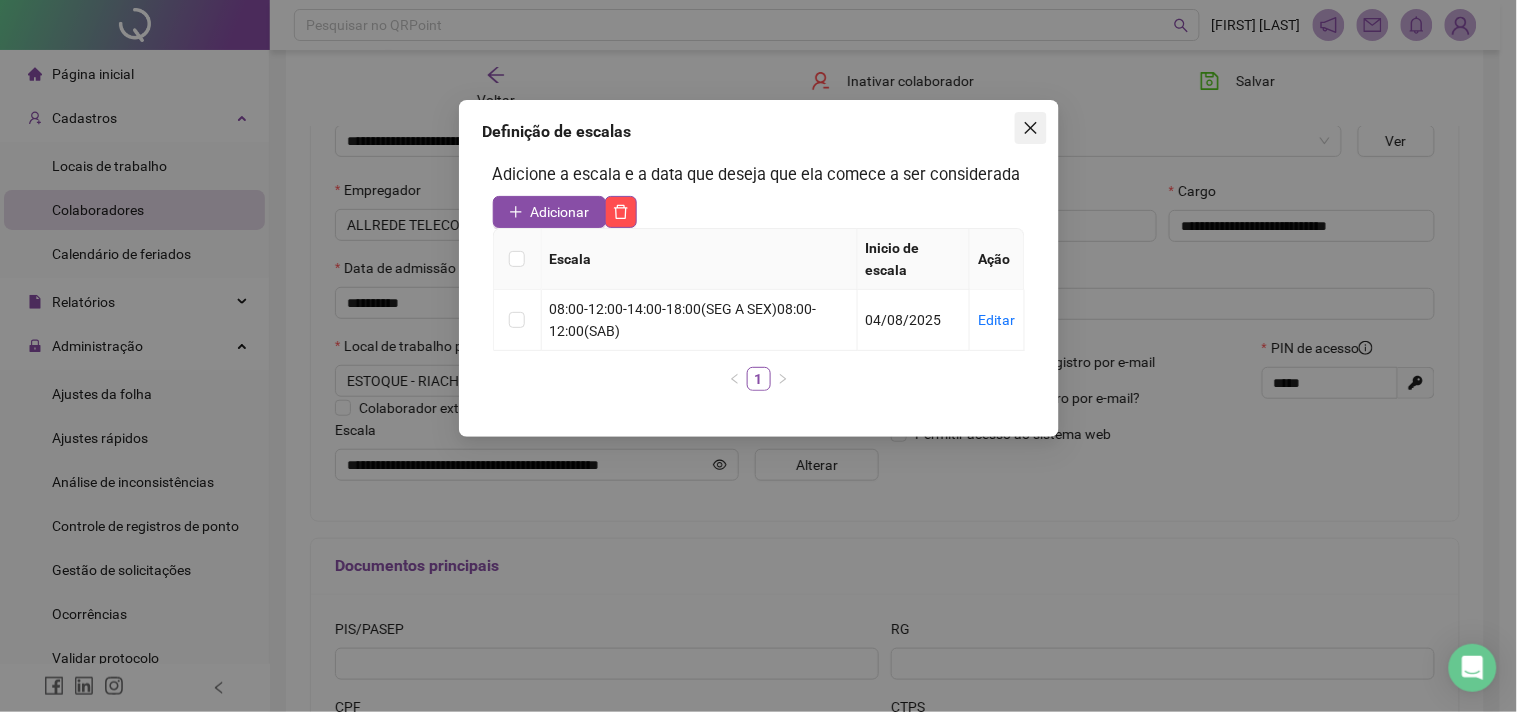 click 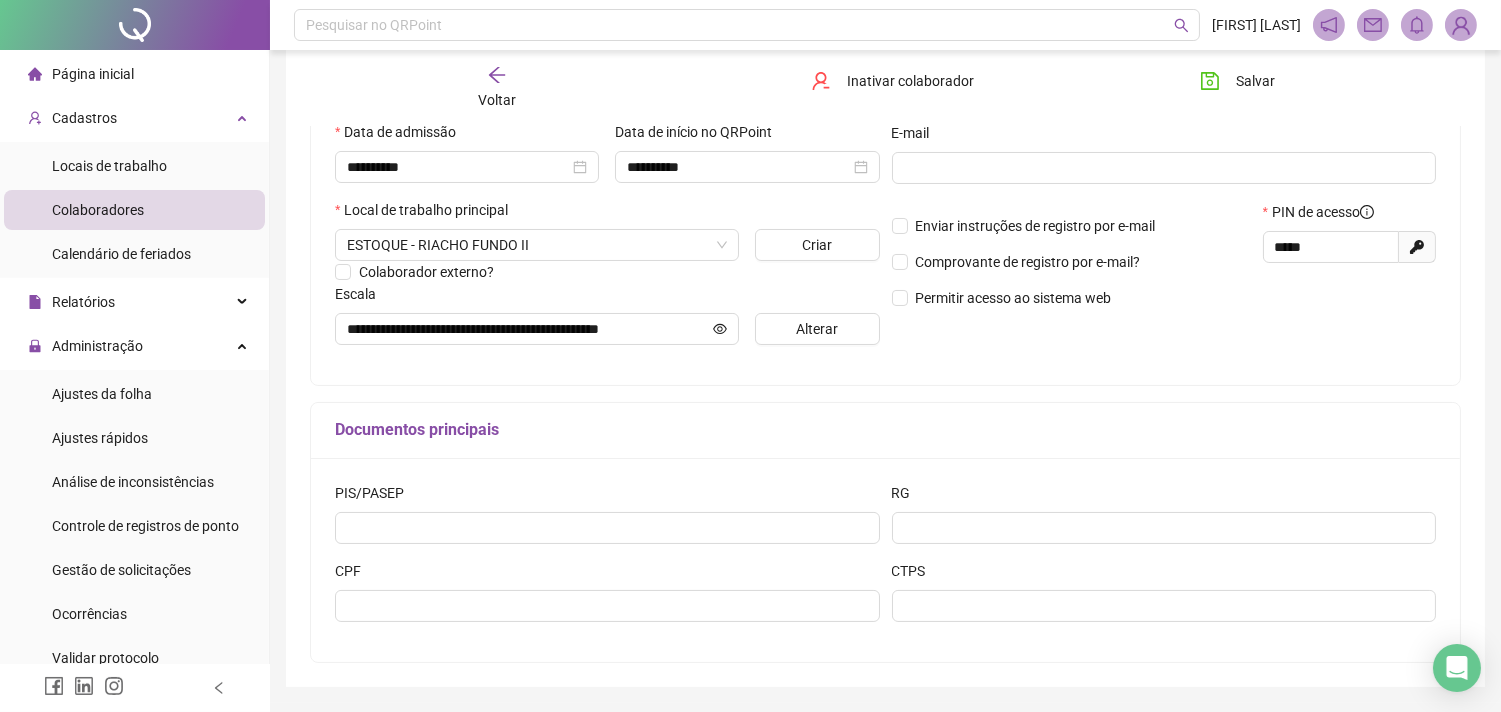 scroll, scrollTop: 433, scrollLeft: 0, axis: vertical 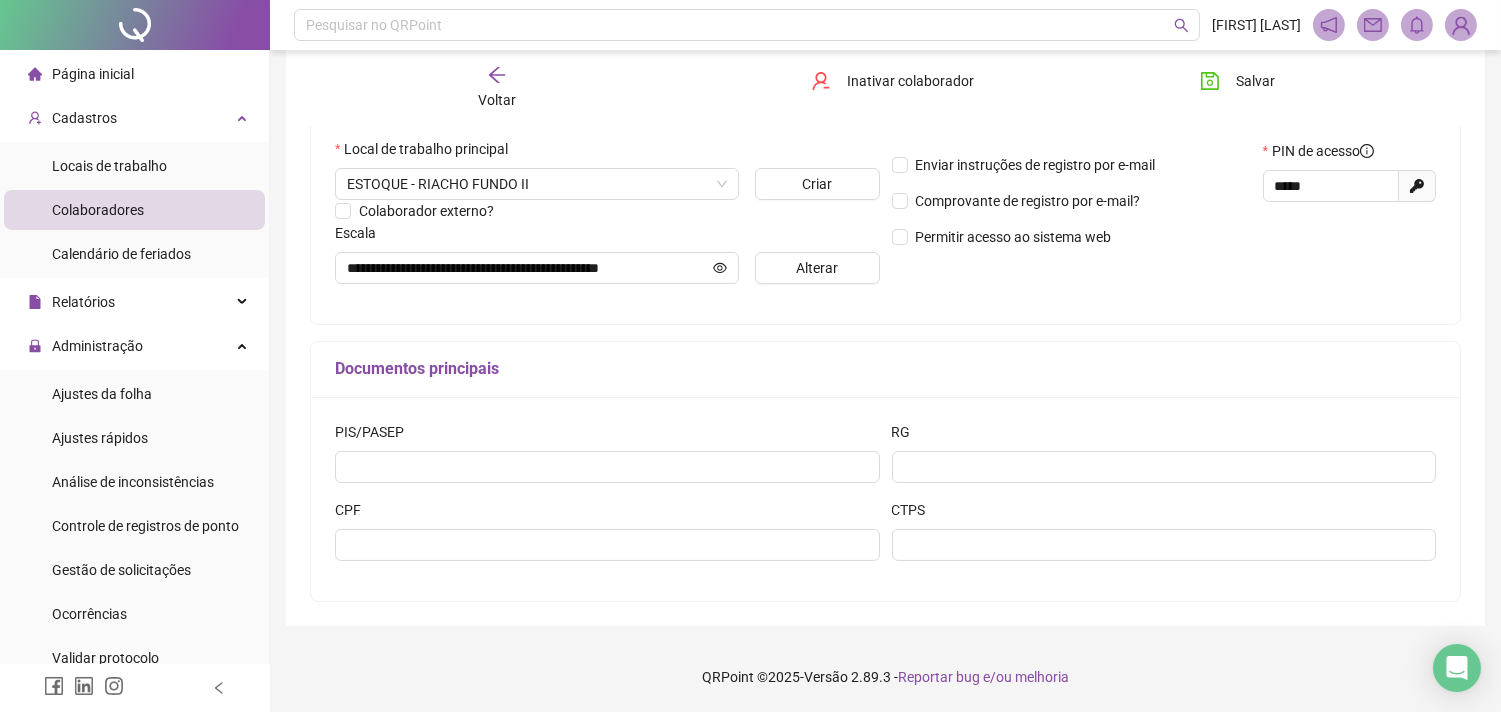 click on "**********" at bounding box center [607, 99] 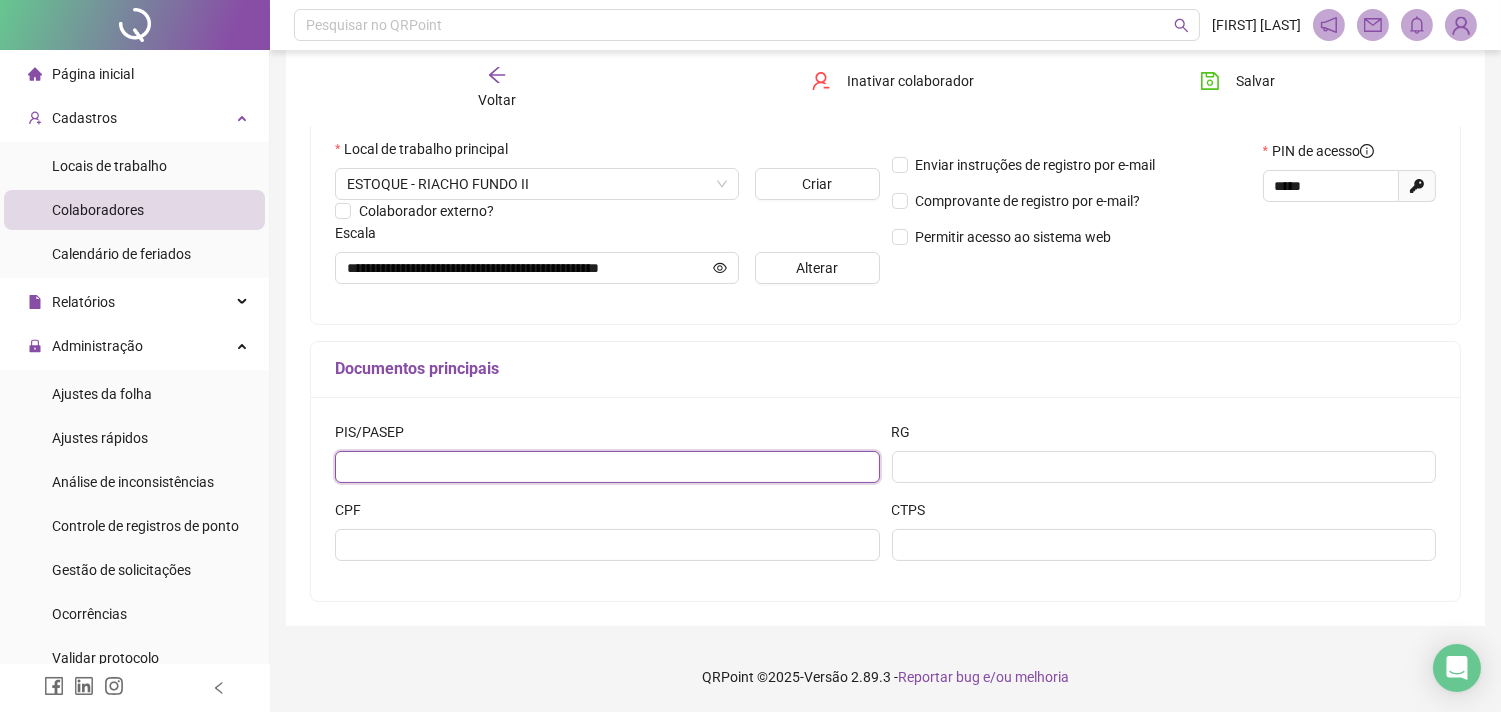 click at bounding box center [607, 467] 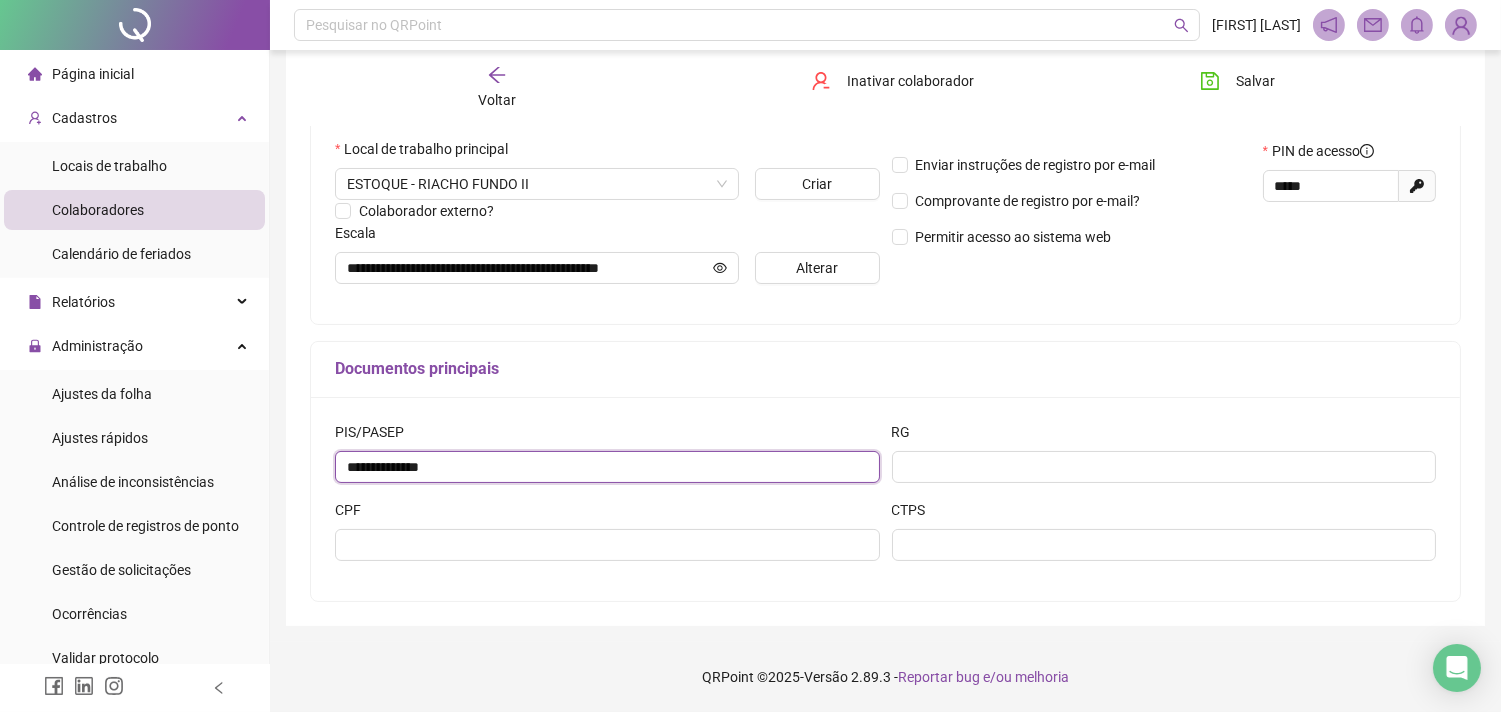 type on "**********" 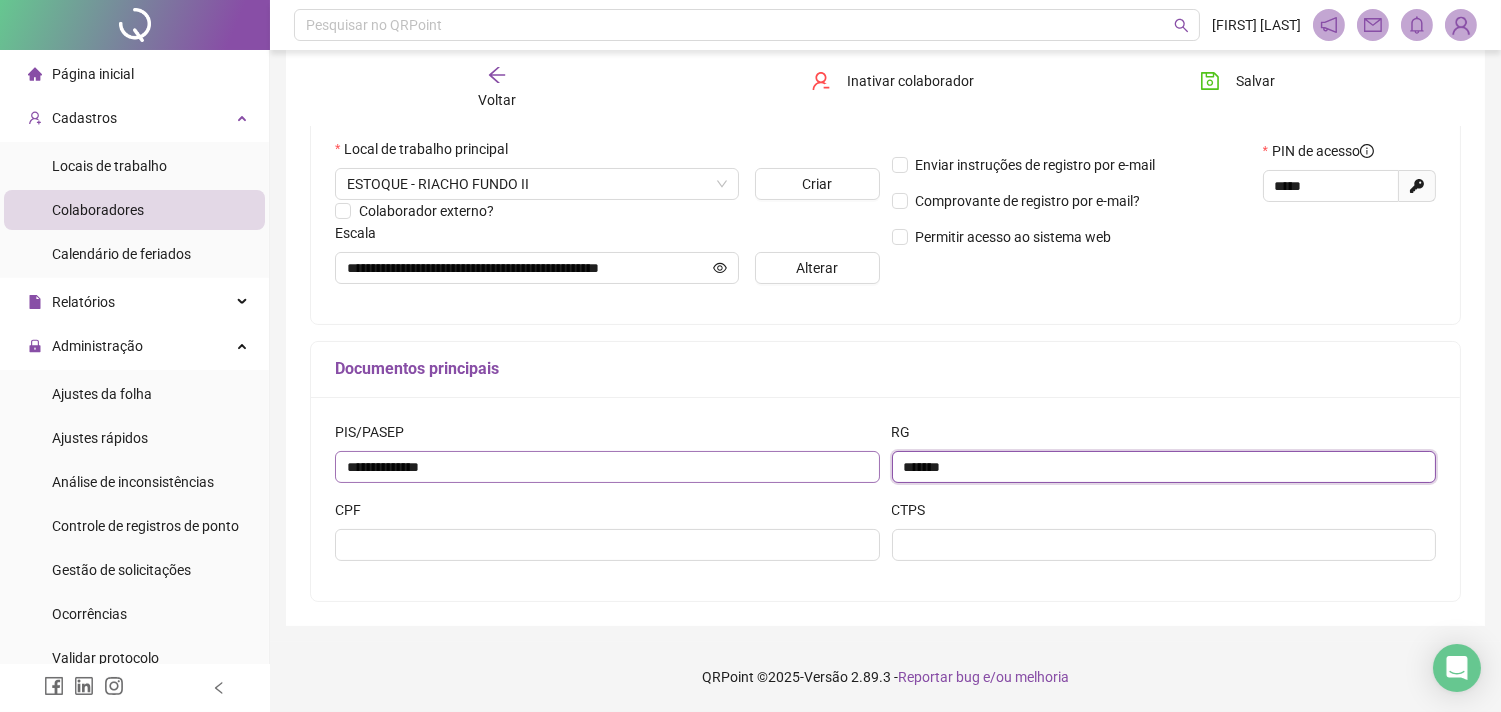 type on "*******" 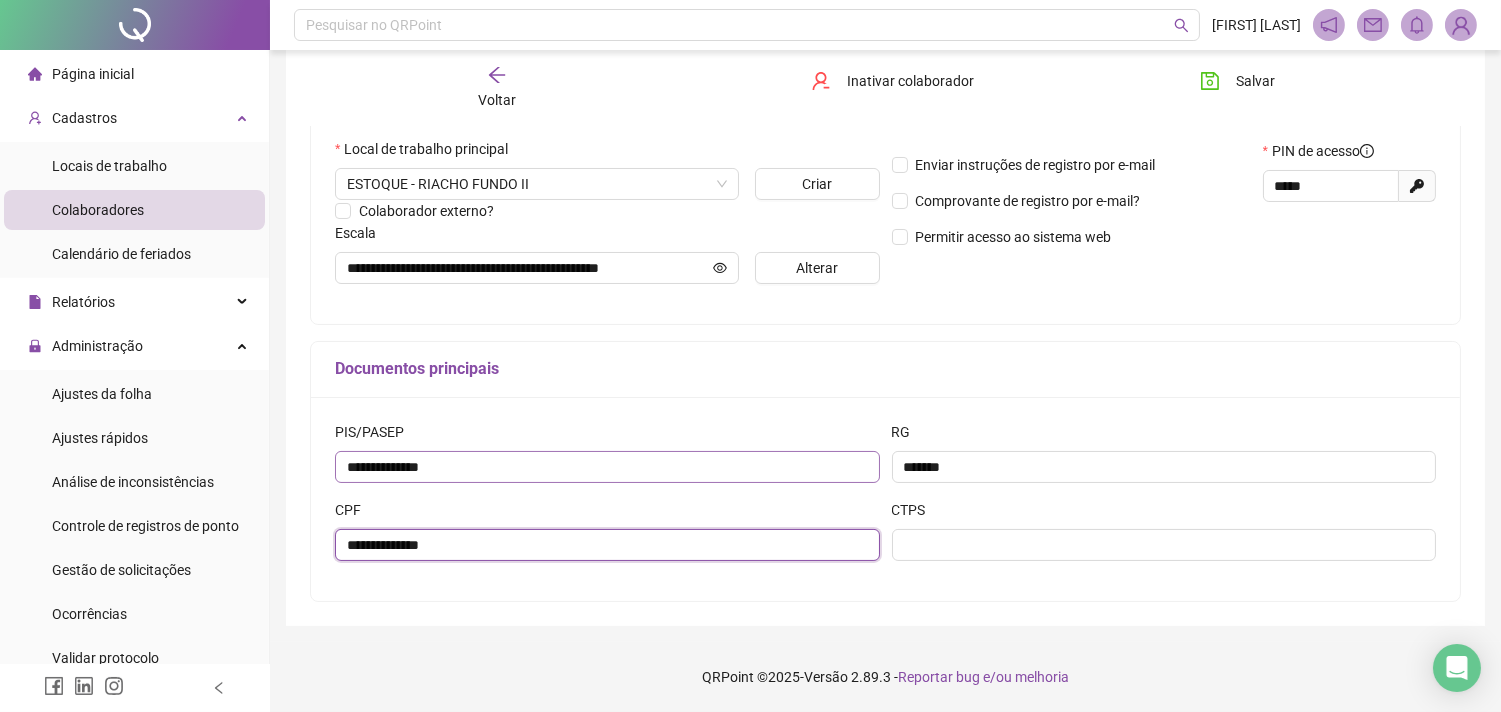 type on "**********" 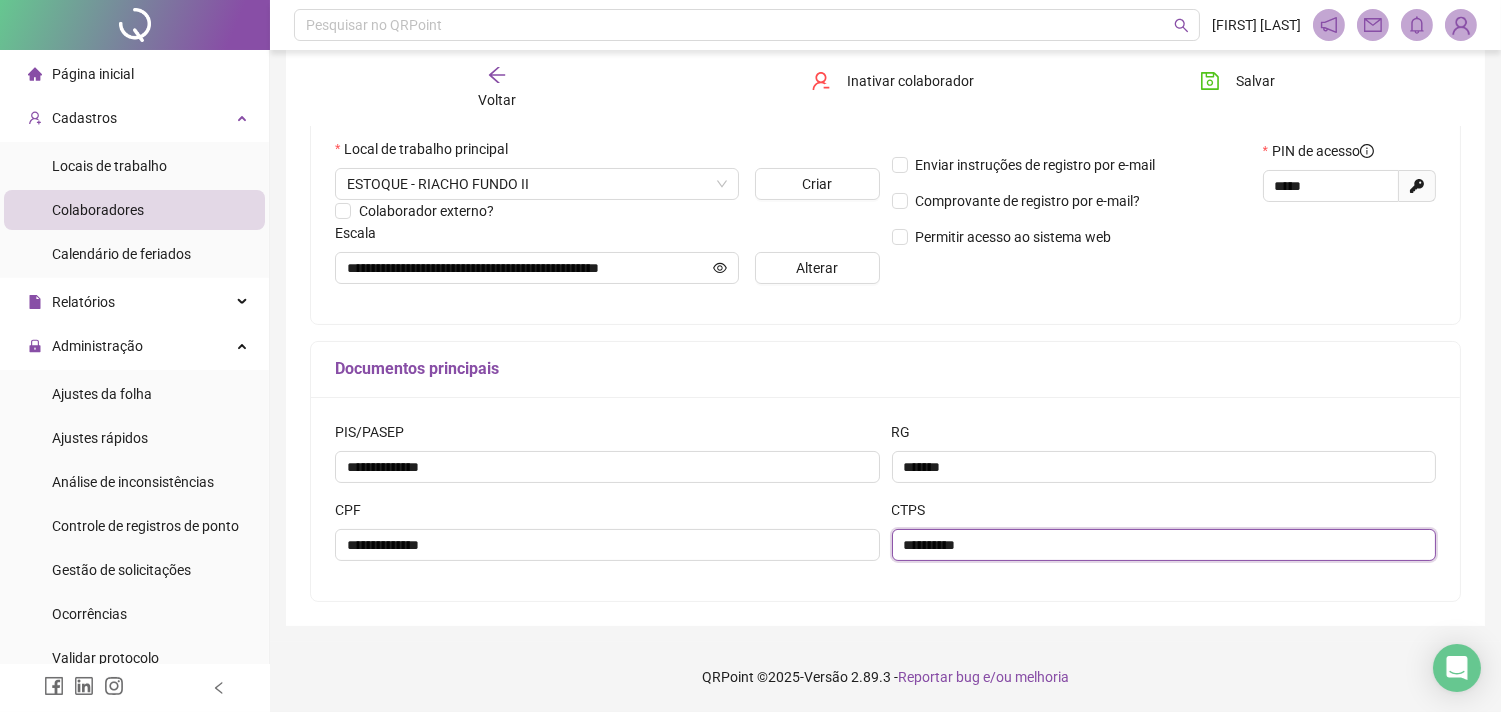 scroll, scrollTop: 0, scrollLeft: 0, axis: both 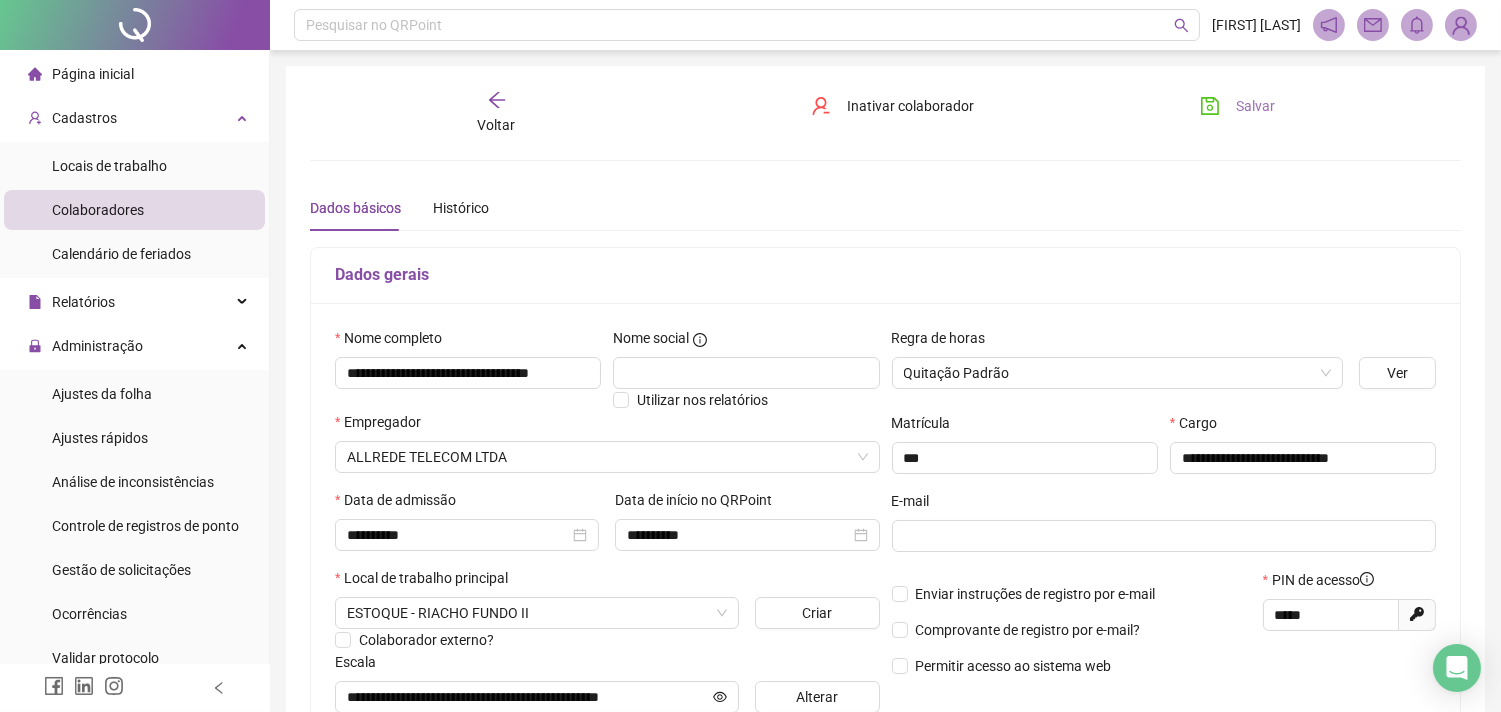 type on "**********" 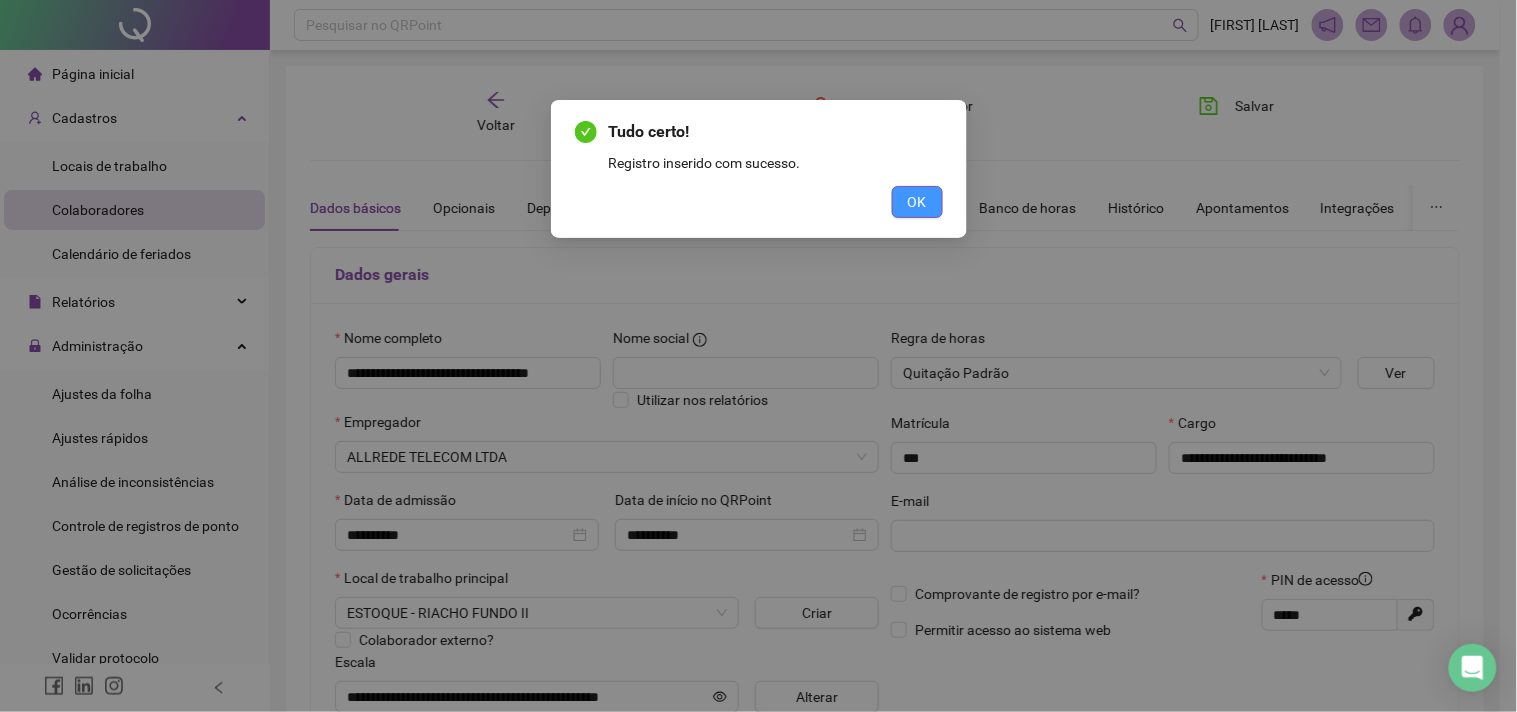 click on "OK" at bounding box center (917, 202) 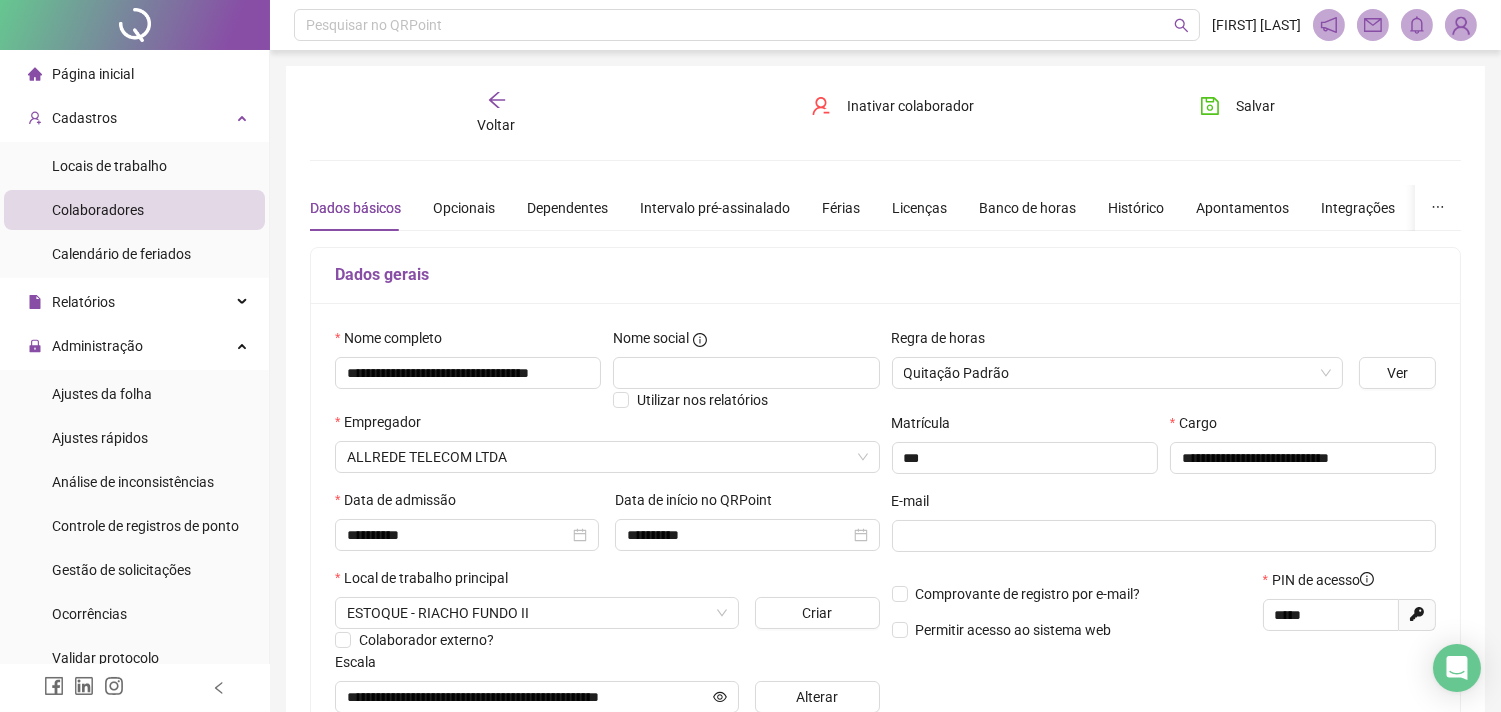scroll, scrollTop: 370, scrollLeft: 0, axis: vertical 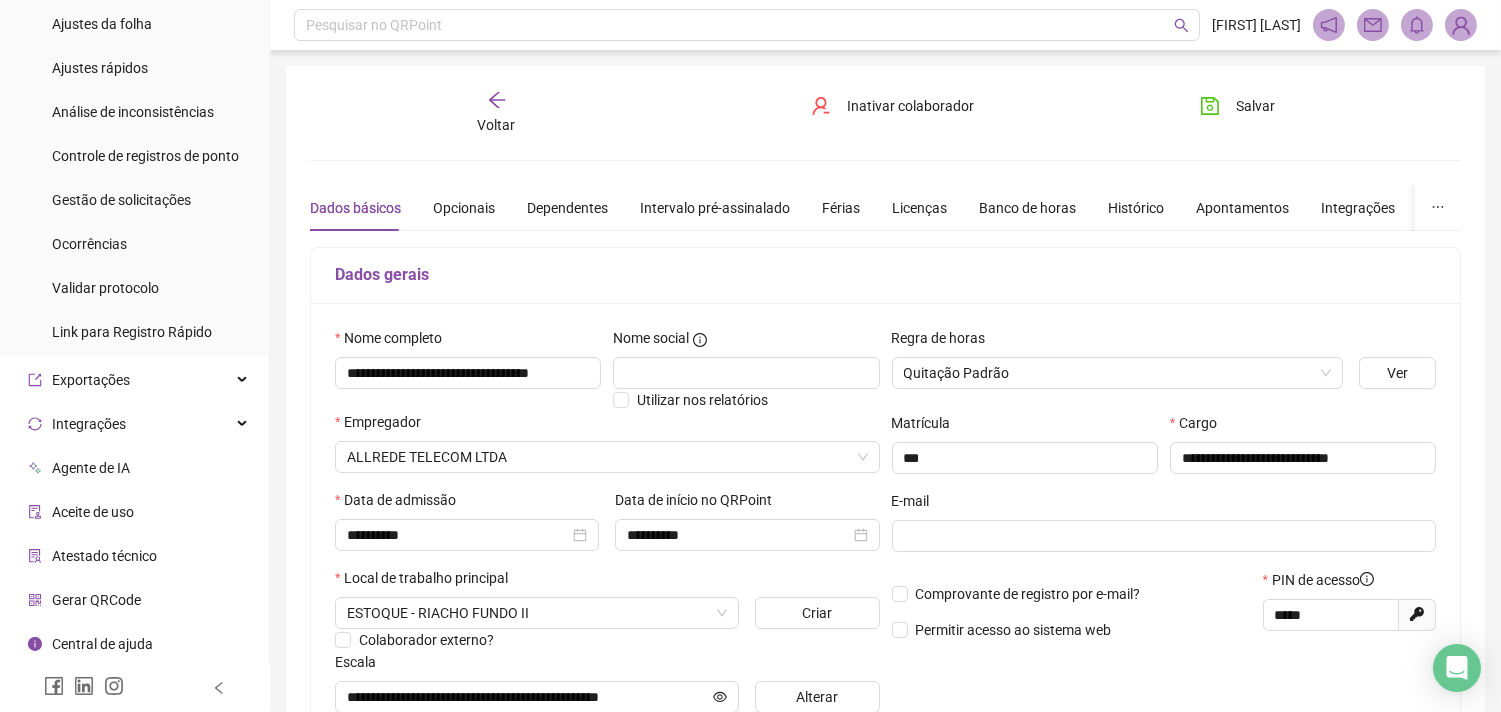 click on "Gerar QRCode" at bounding box center (96, 600) 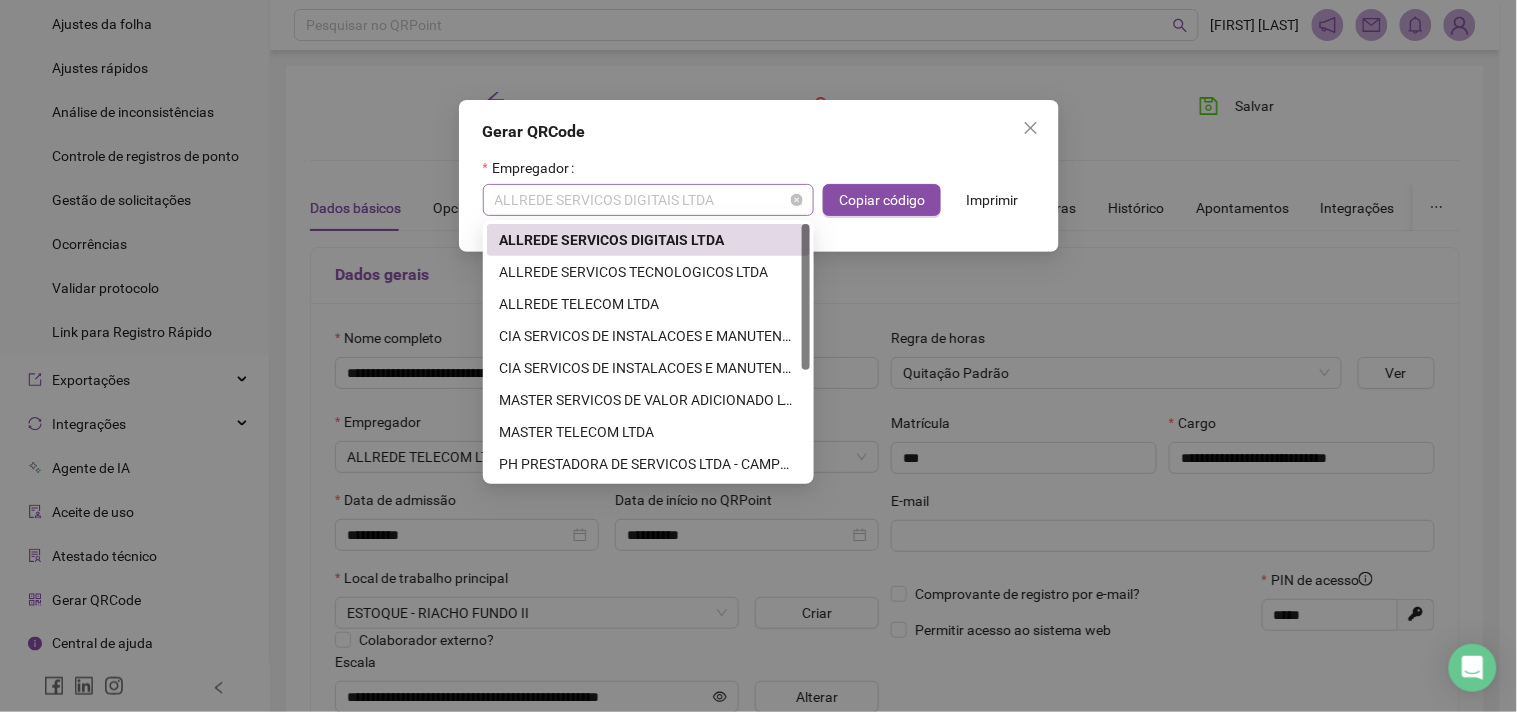 click on "ALLREDE SERVICOS DIGITAIS LTDA" at bounding box center (648, 200) 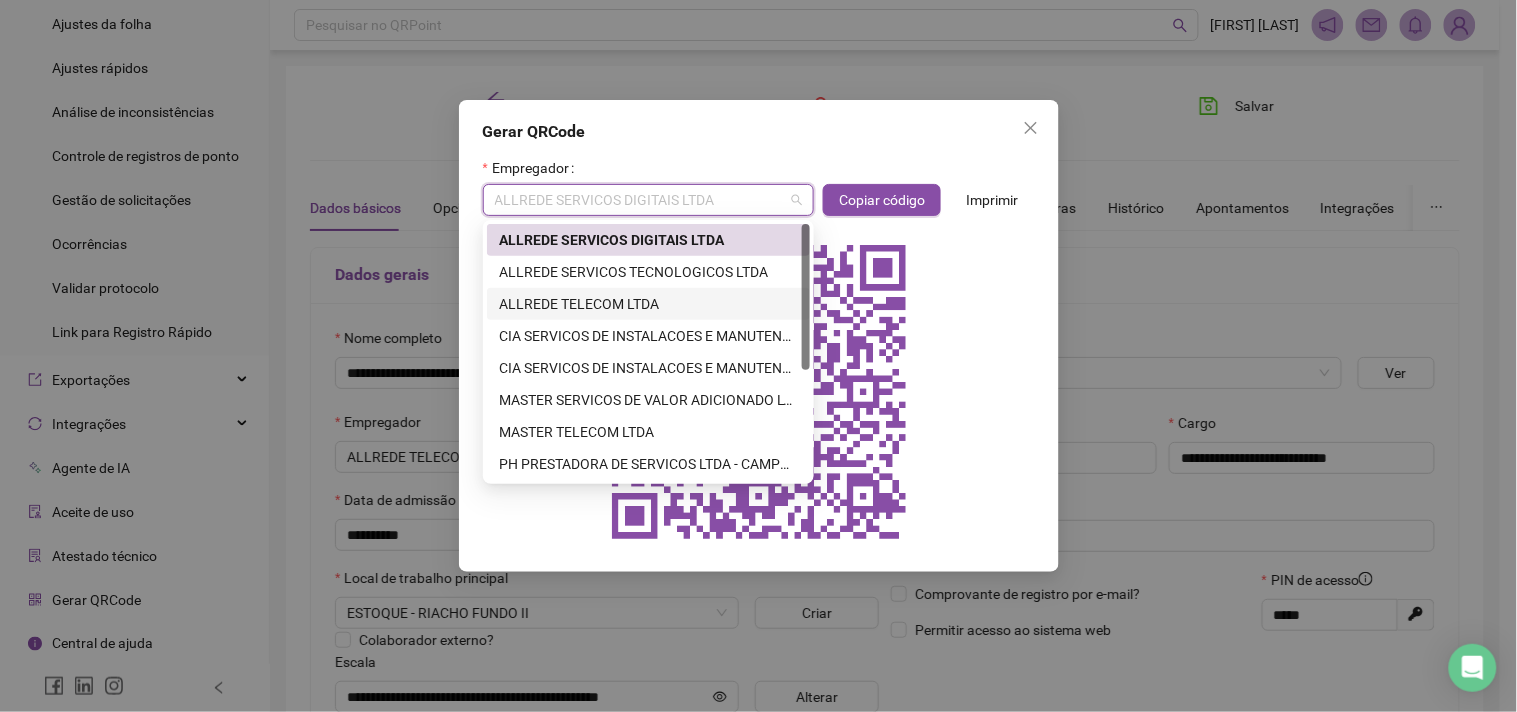 click on "ALLREDE TELECOM LTDA" at bounding box center (648, 304) 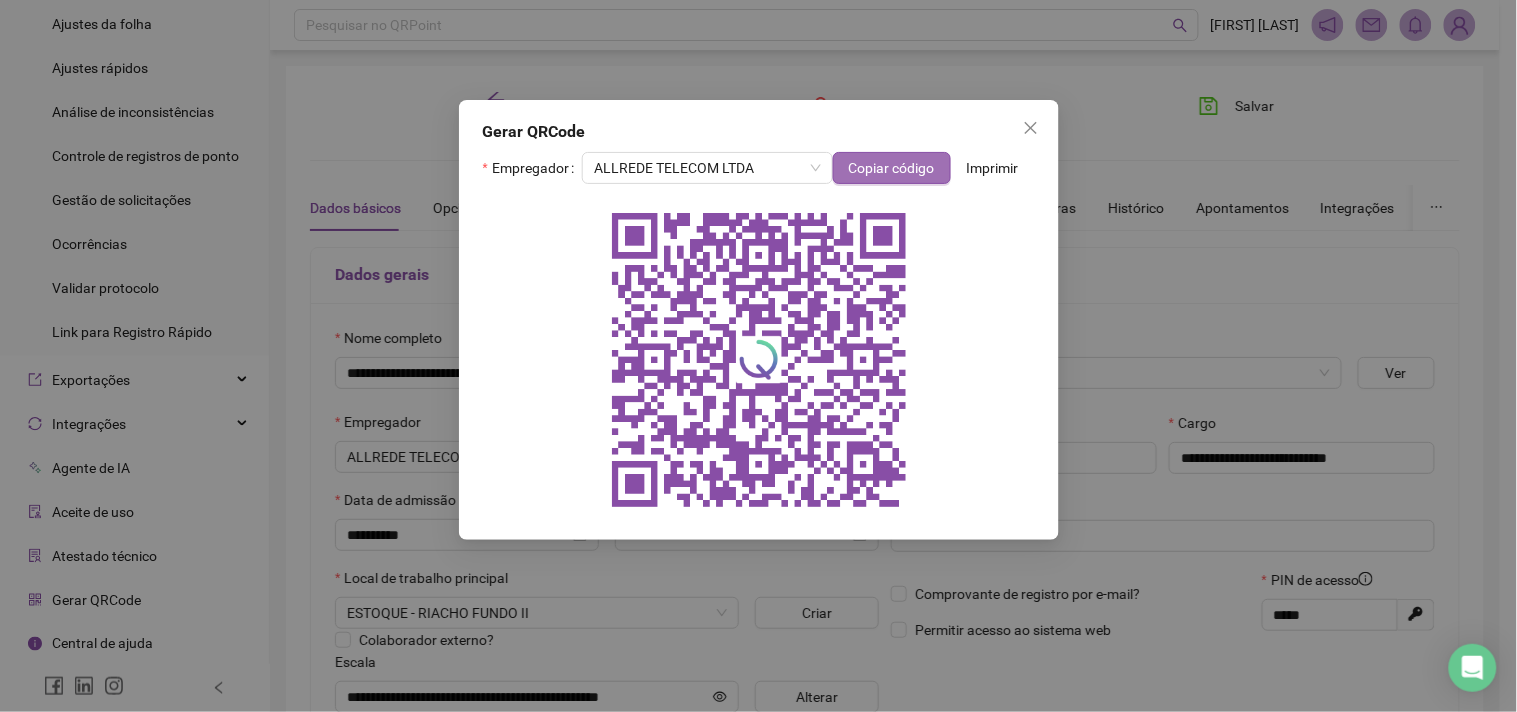 click on "Copiar código" at bounding box center (892, 168) 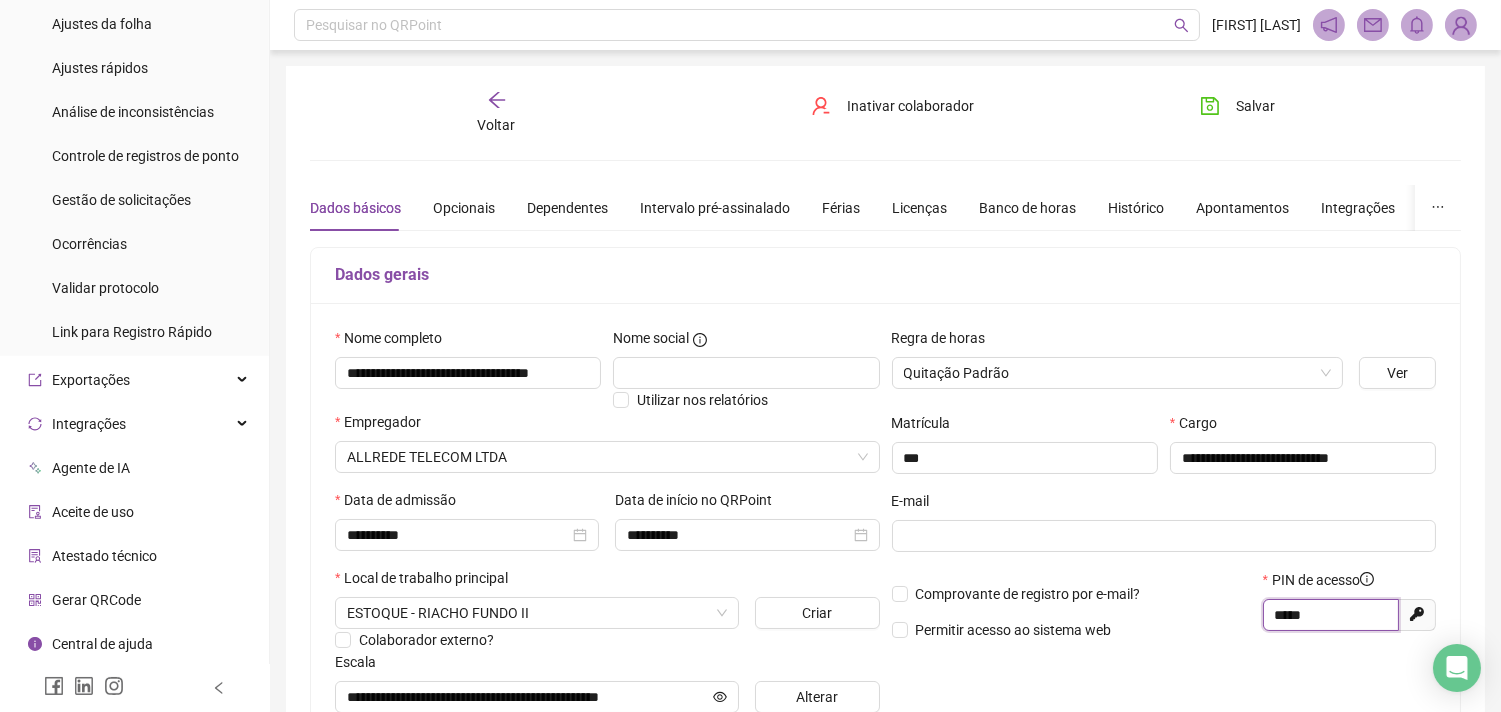 click on "*****" at bounding box center [1329, 615] 